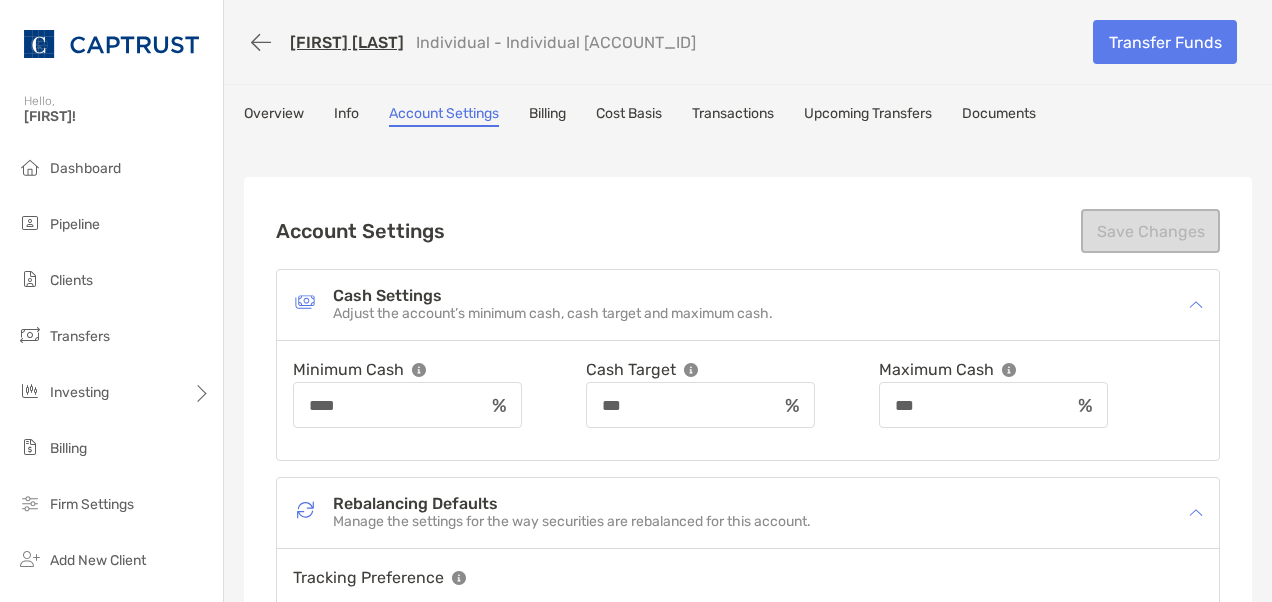 scroll, scrollTop: 0, scrollLeft: 0, axis: both 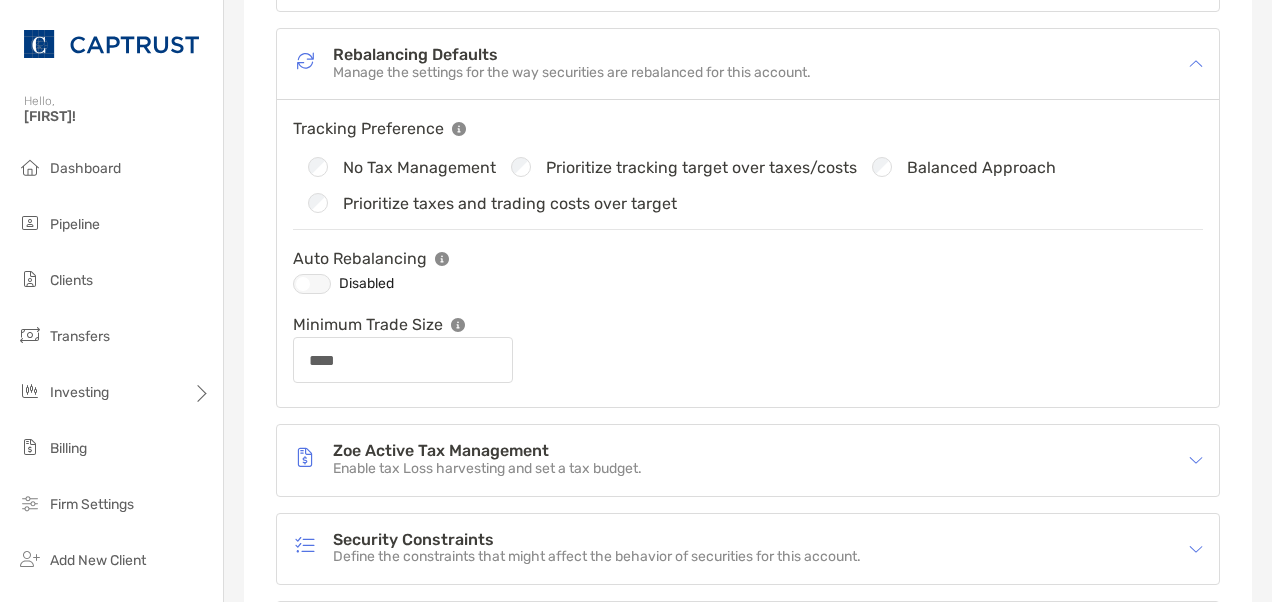 click at bounding box center [312, 284] 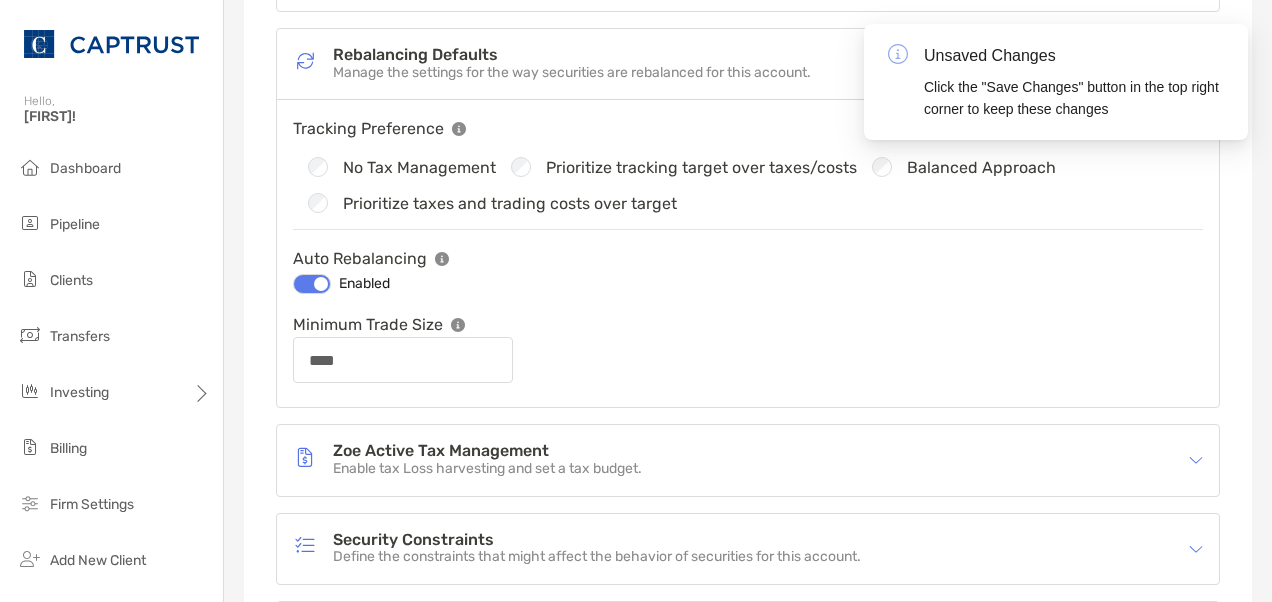 click at bounding box center [312, 284] 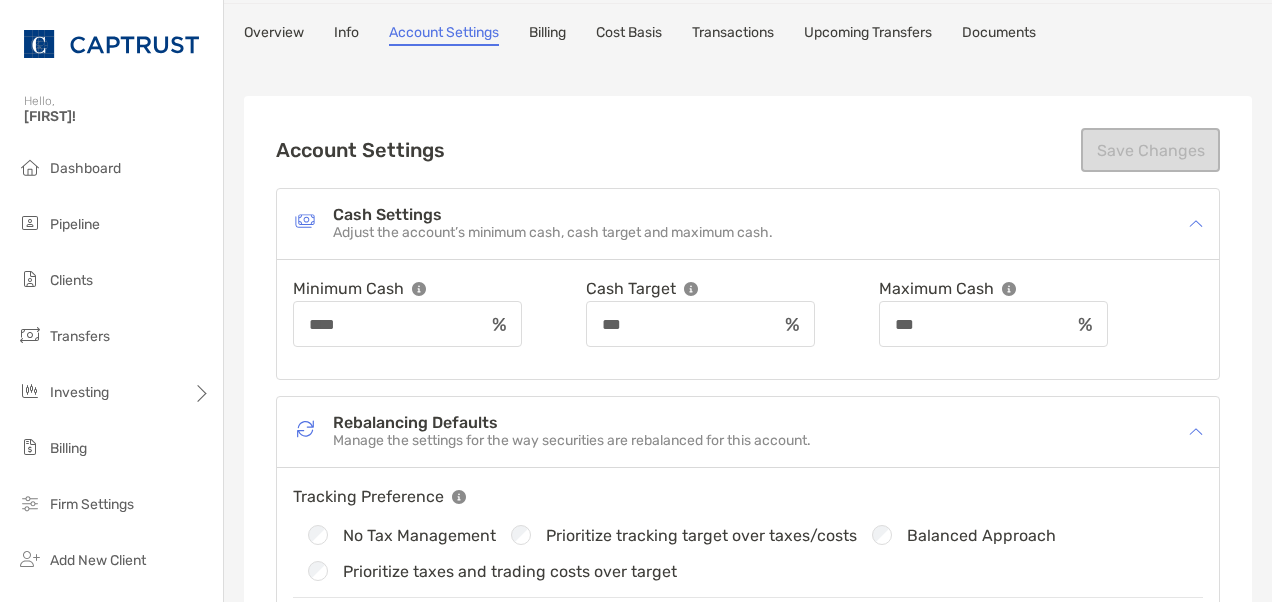 scroll, scrollTop: 0, scrollLeft: 0, axis: both 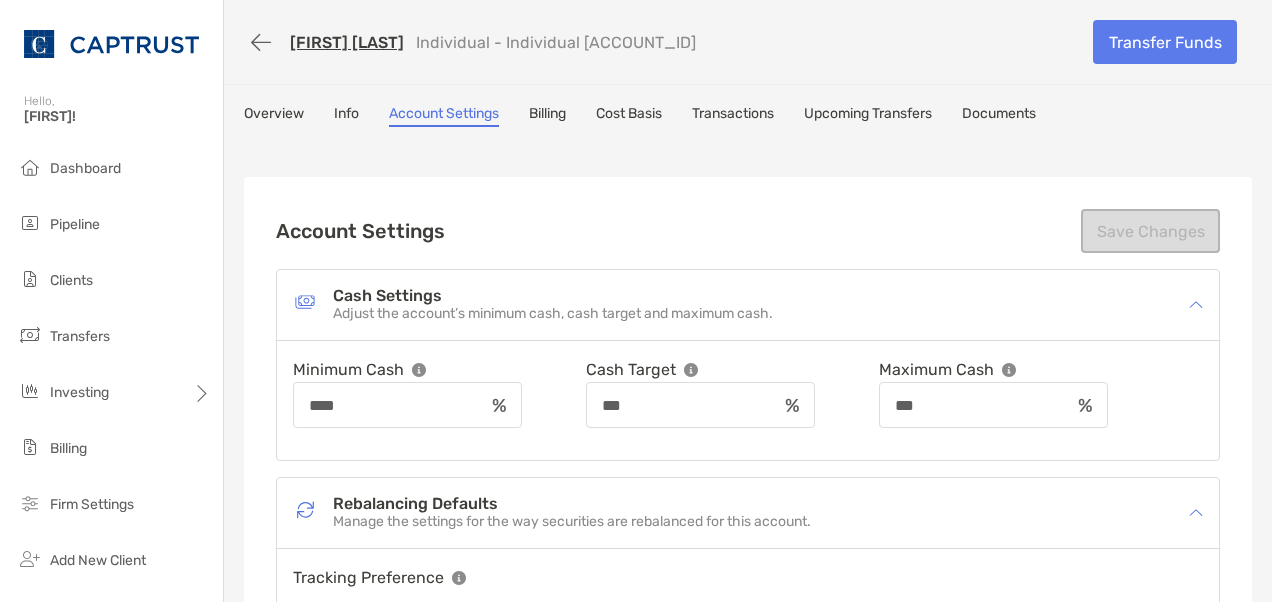 click on "Info" at bounding box center (346, 116) 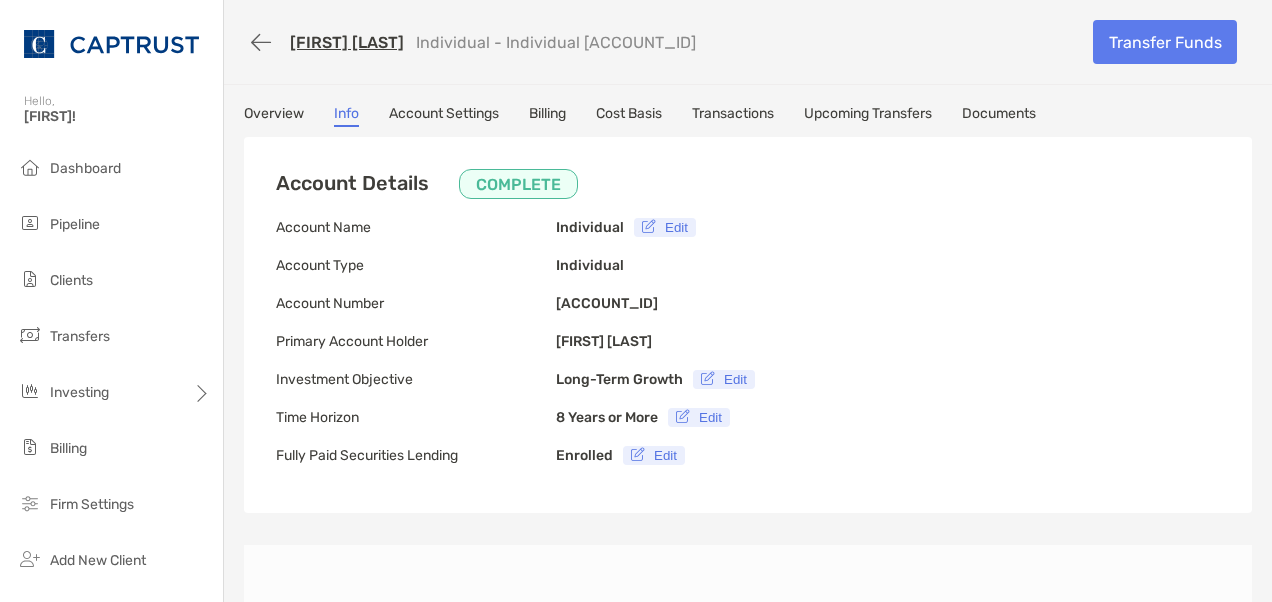 type on "**********" 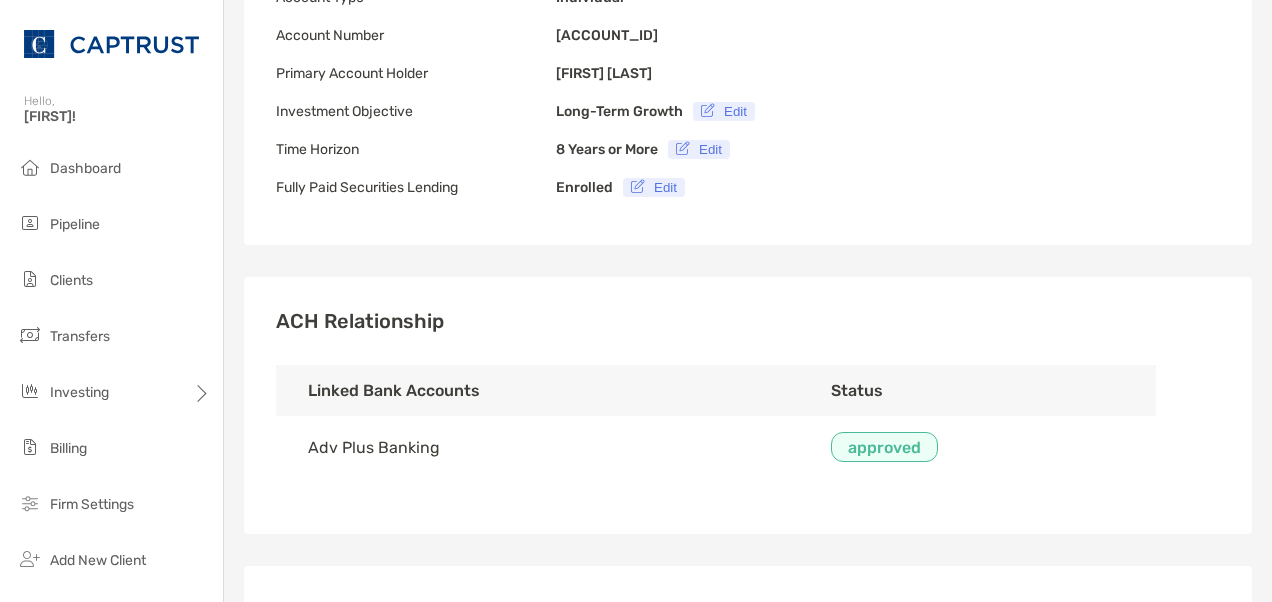 scroll, scrollTop: 0, scrollLeft: 0, axis: both 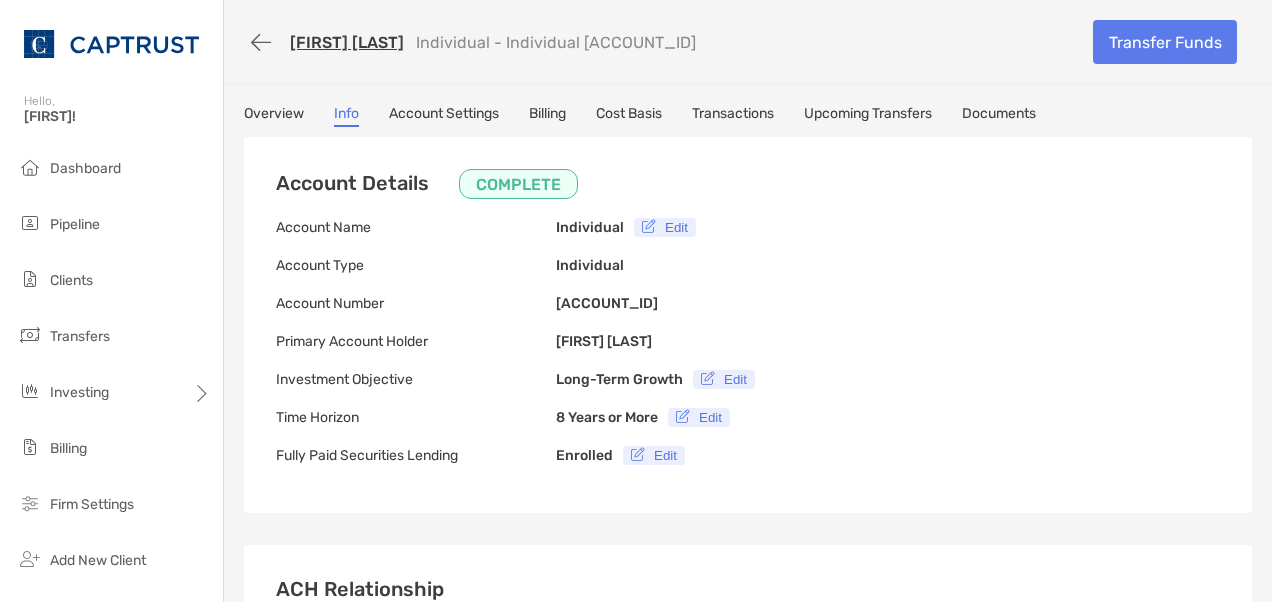 click on "Overview" at bounding box center [274, 116] 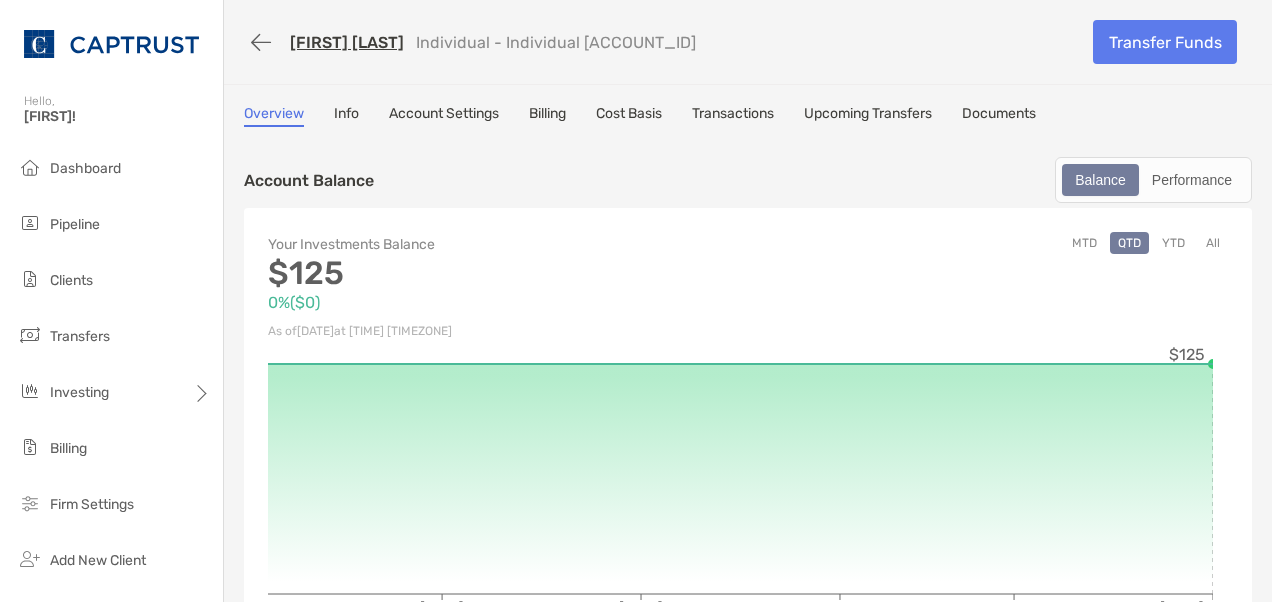 click on "Account Settings" at bounding box center (444, 116) 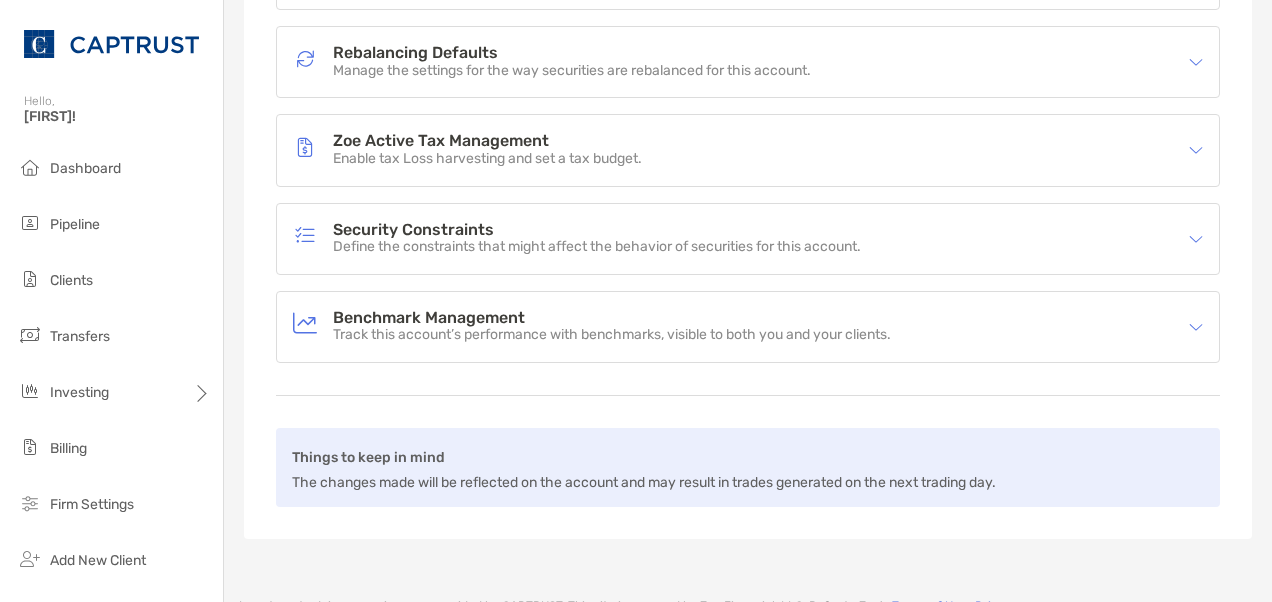 scroll, scrollTop: 332, scrollLeft: 0, axis: vertical 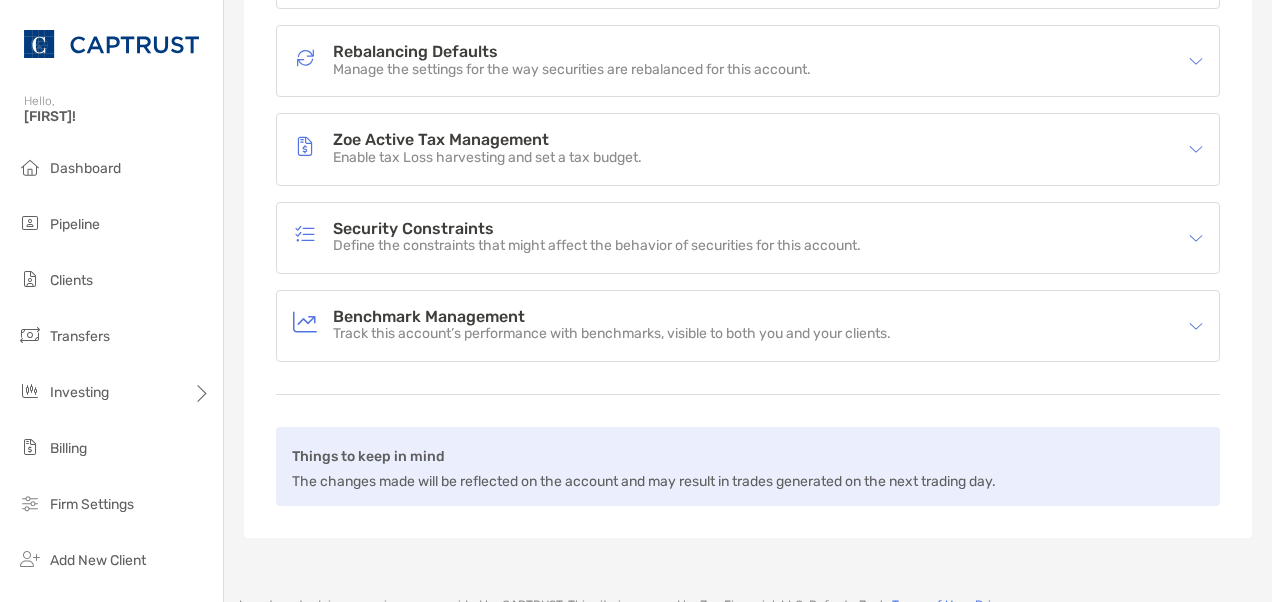 click on "Define the constraints that might affect the behavior of securities for this account." at bounding box center (597, 246) 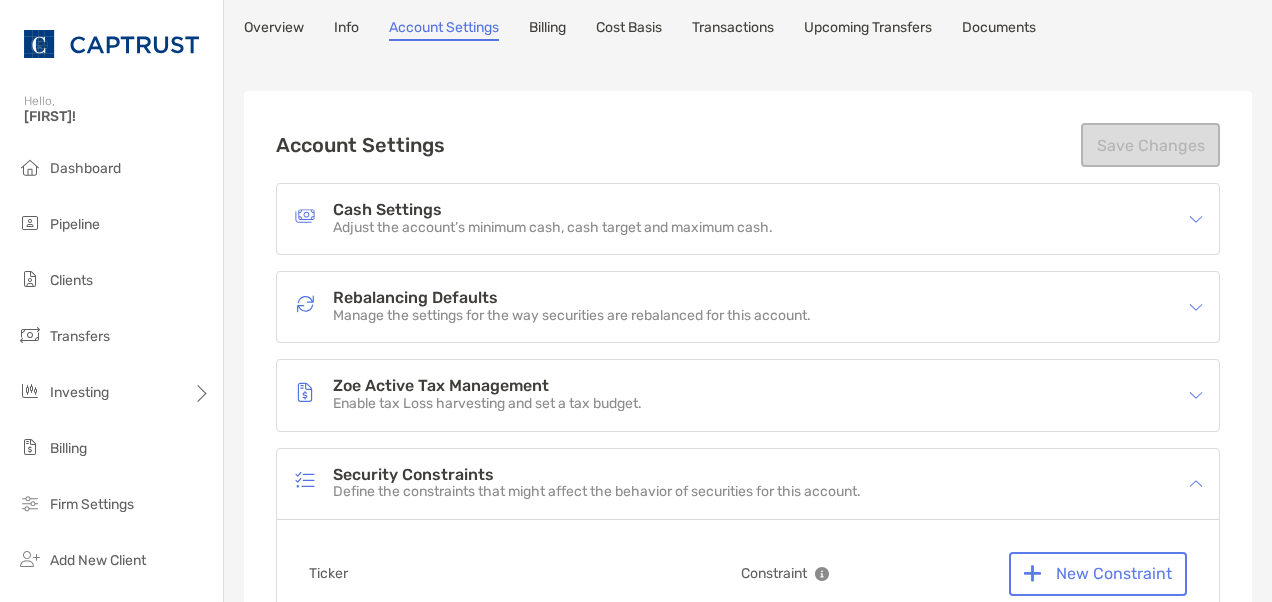 scroll, scrollTop: 85, scrollLeft: 0, axis: vertical 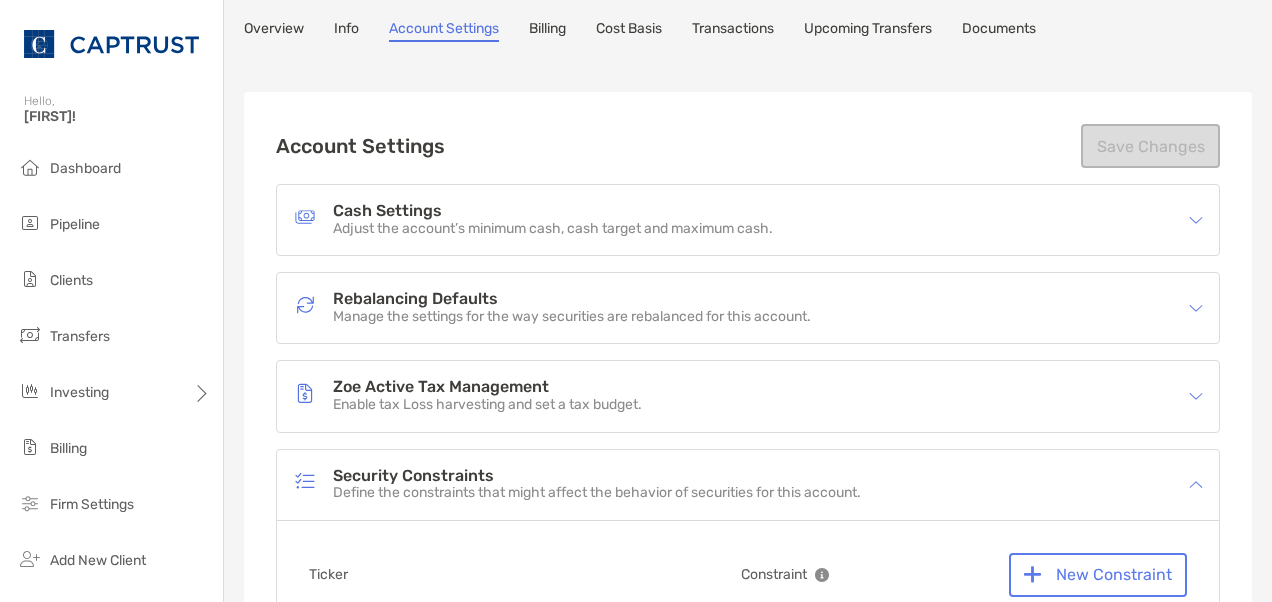 click on "Adjust the account’s minimum cash, cash target and maximum cash." at bounding box center (553, 229) 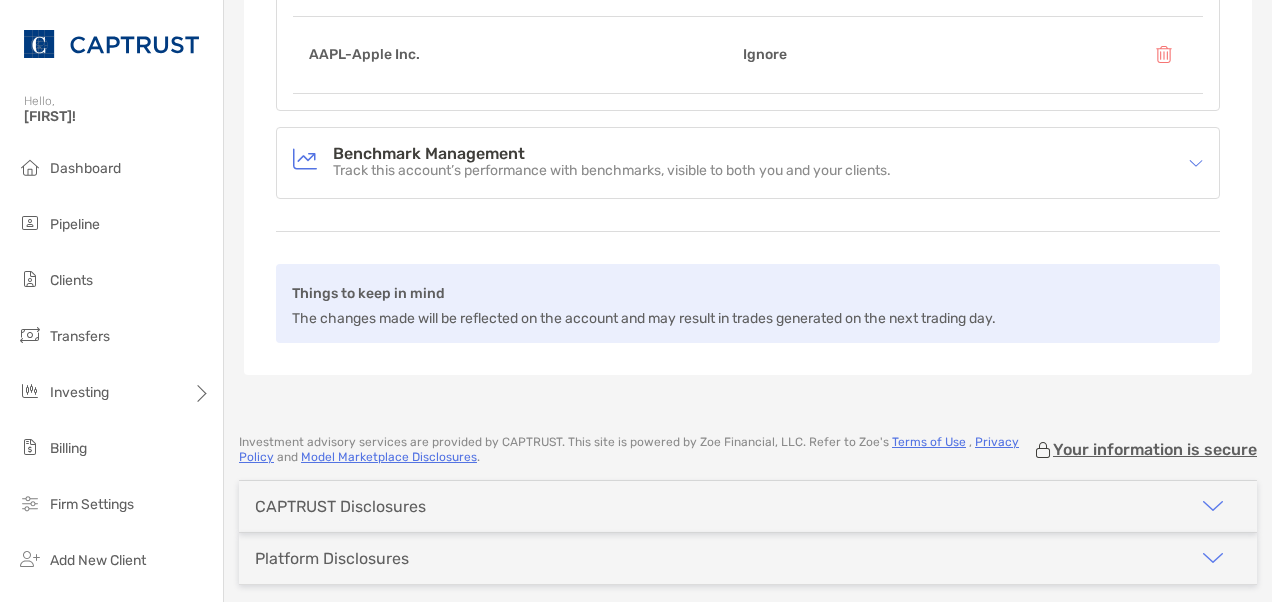 scroll, scrollTop: 804, scrollLeft: 0, axis: vertical 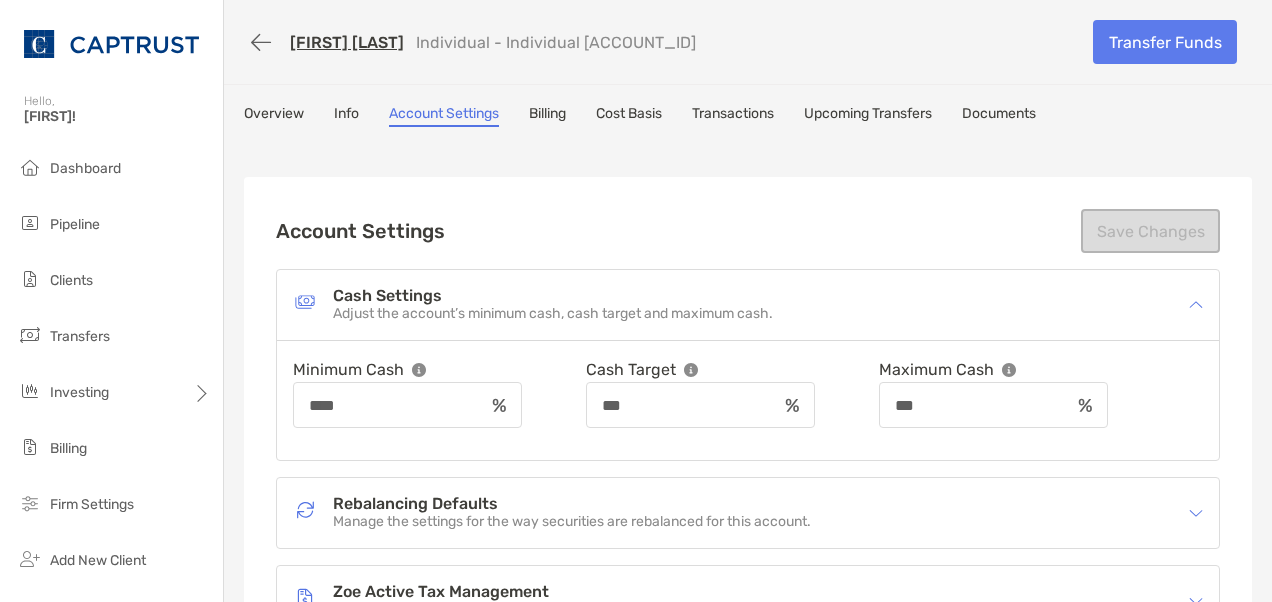 click on "Billing" at bounding box center [547, 116] 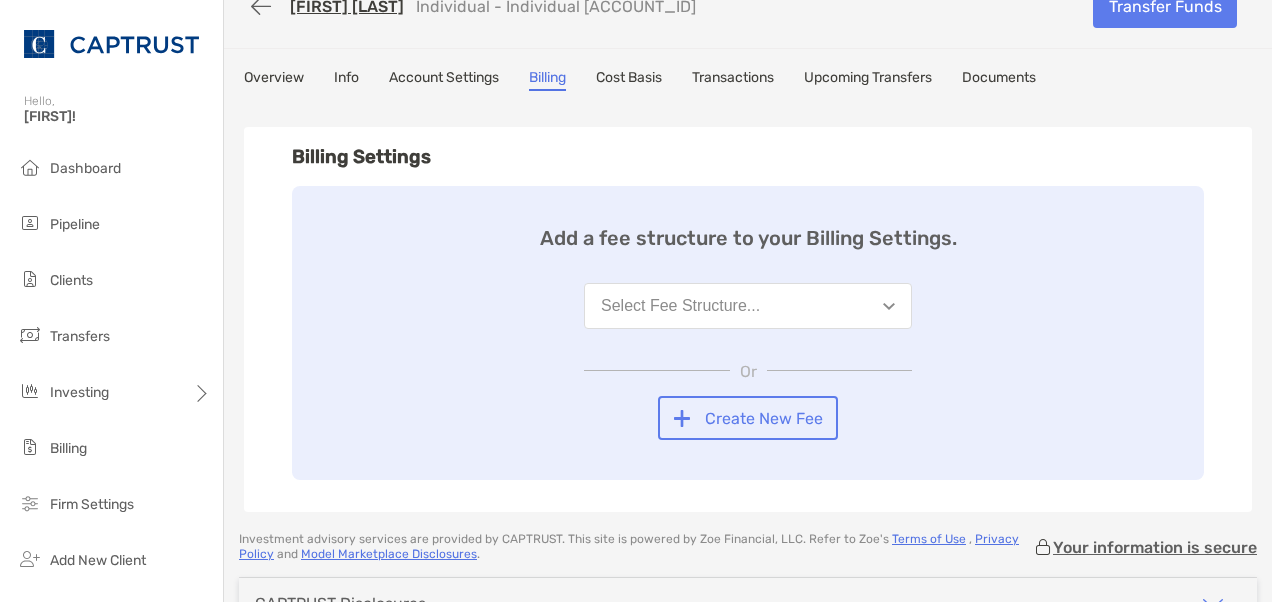 scroll, scrollTop: 0, scrollLeft: 0, axis: both 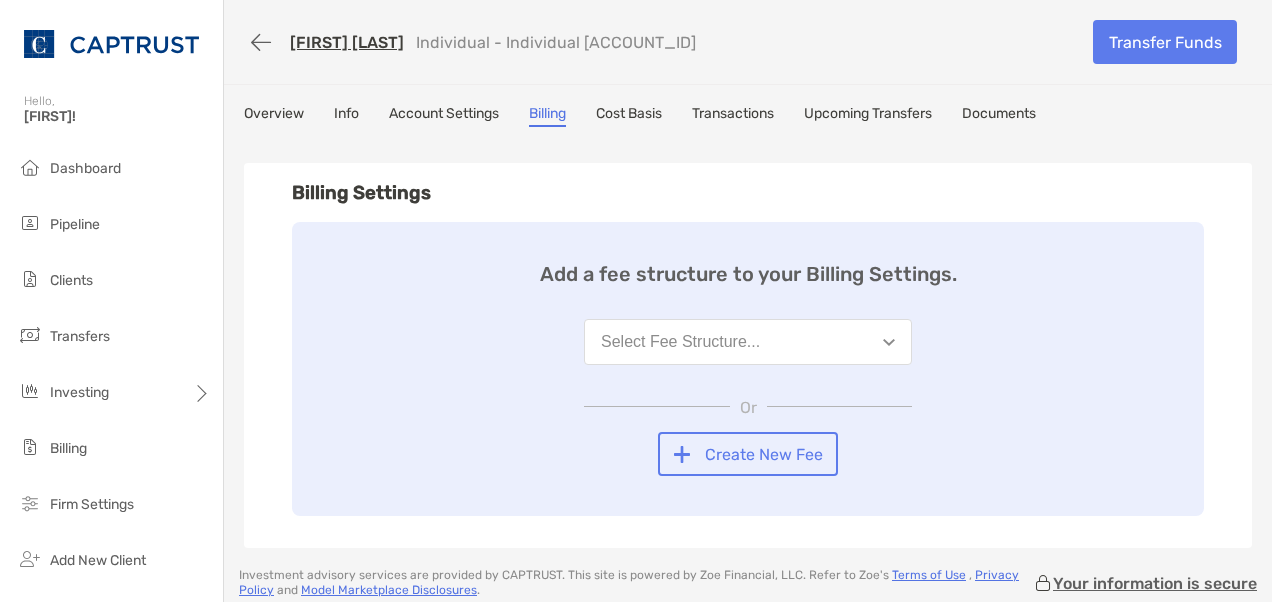 click on "Cost Basis" at bounding box center [629, 116] 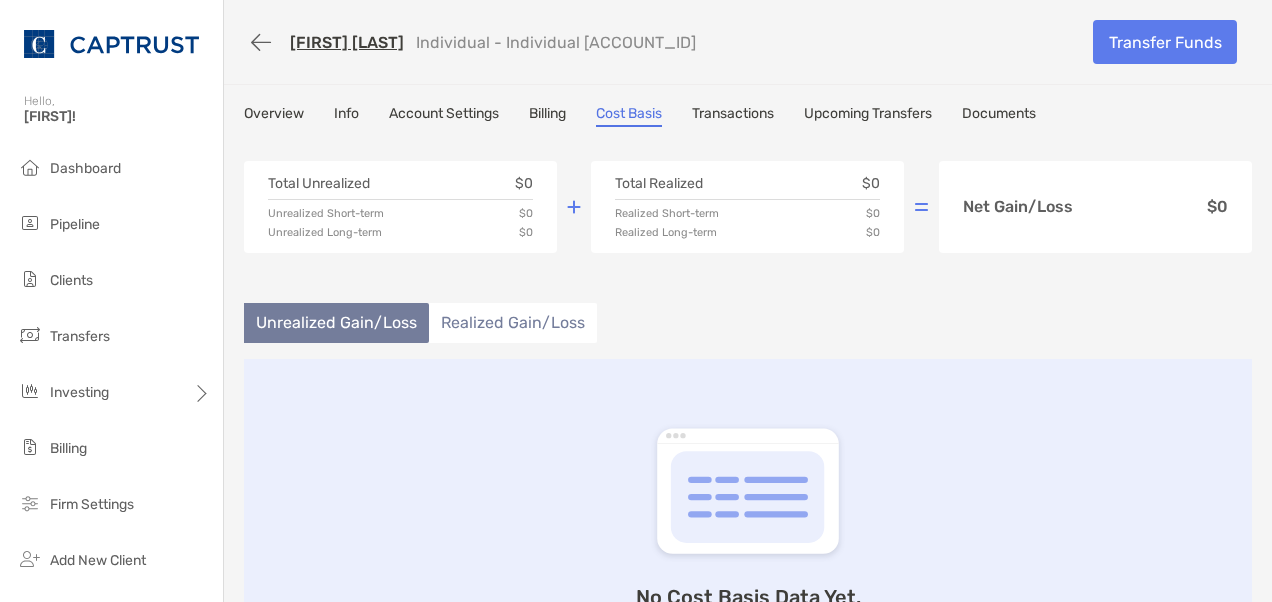 click on "Transactions" at bounding box center (733, 116) 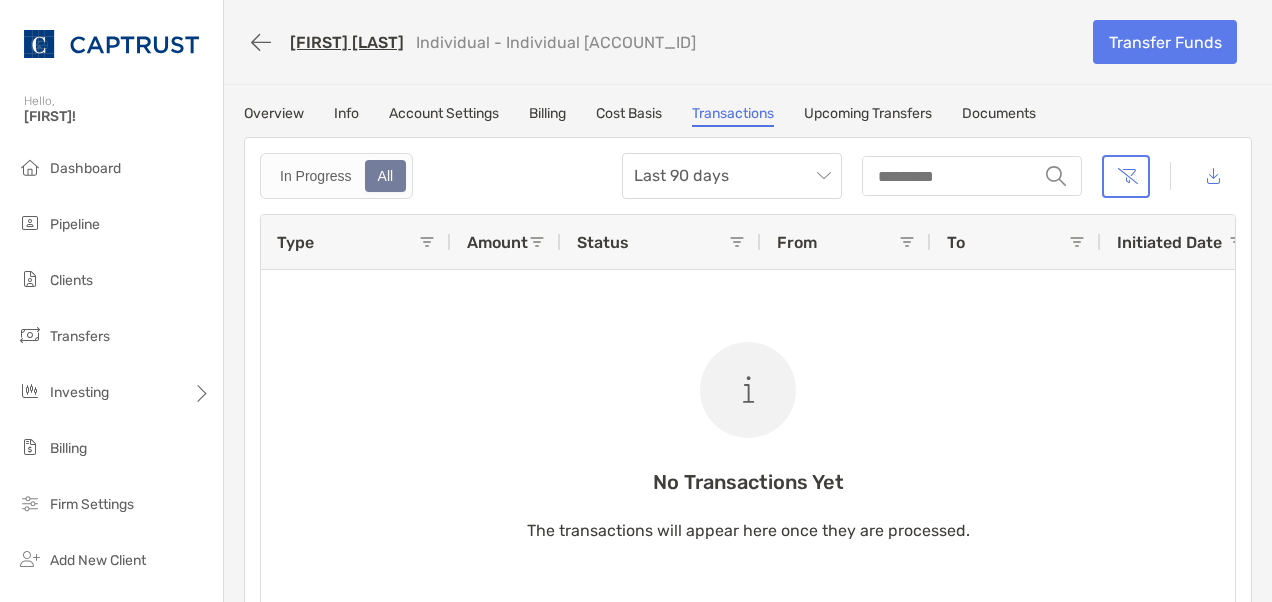 click on "Upcoming Transfers" at bounding box center [868, 116] 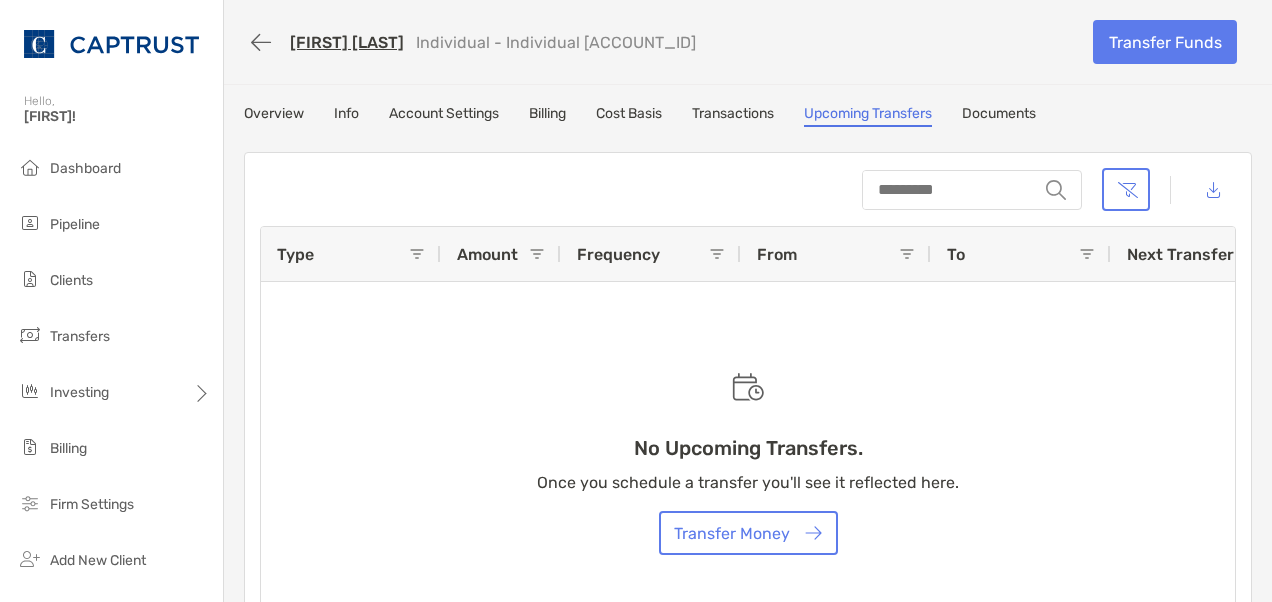 click on "[FIRST] [LAST] Individual - Individual [ACCOUNT_ID] Transfer Funds Overview Info Account Settings Billing Cost Basis Transactions Upcoming Transfers Documents string Type Amount Frequency From To Next Transfer No Upcoming Transfers Once you schedule a transfer you'll see it reflected here Transfer Money to of Page of" at bounding box center (748, 322) 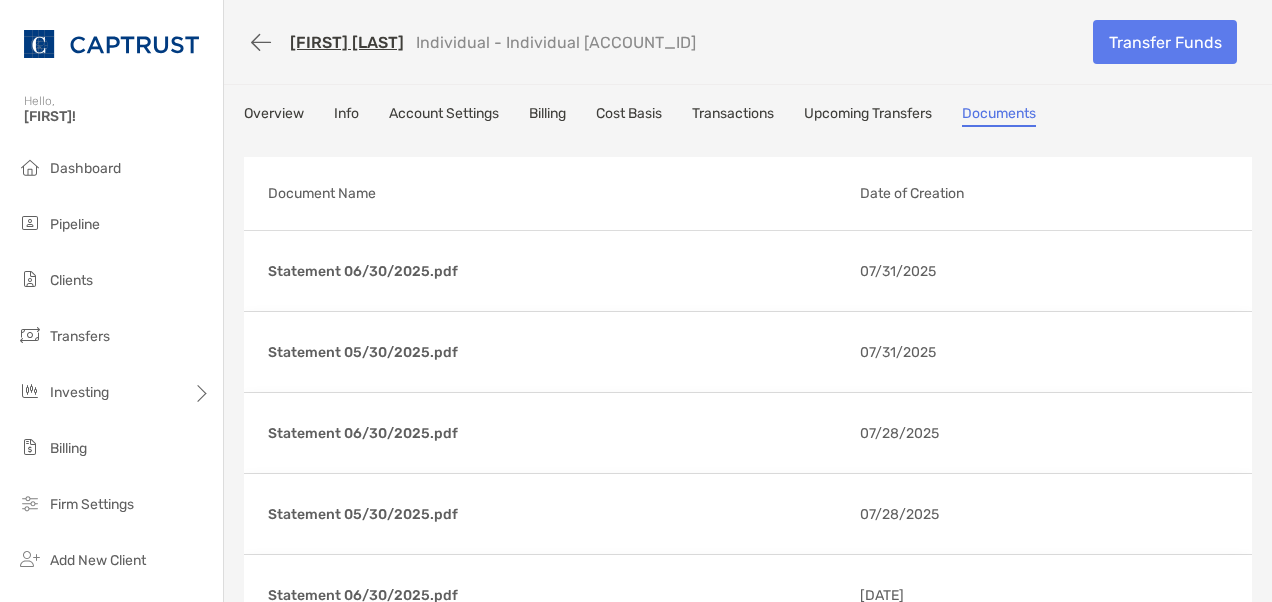 click on "Account Settings" at bounding box center (444, 116) 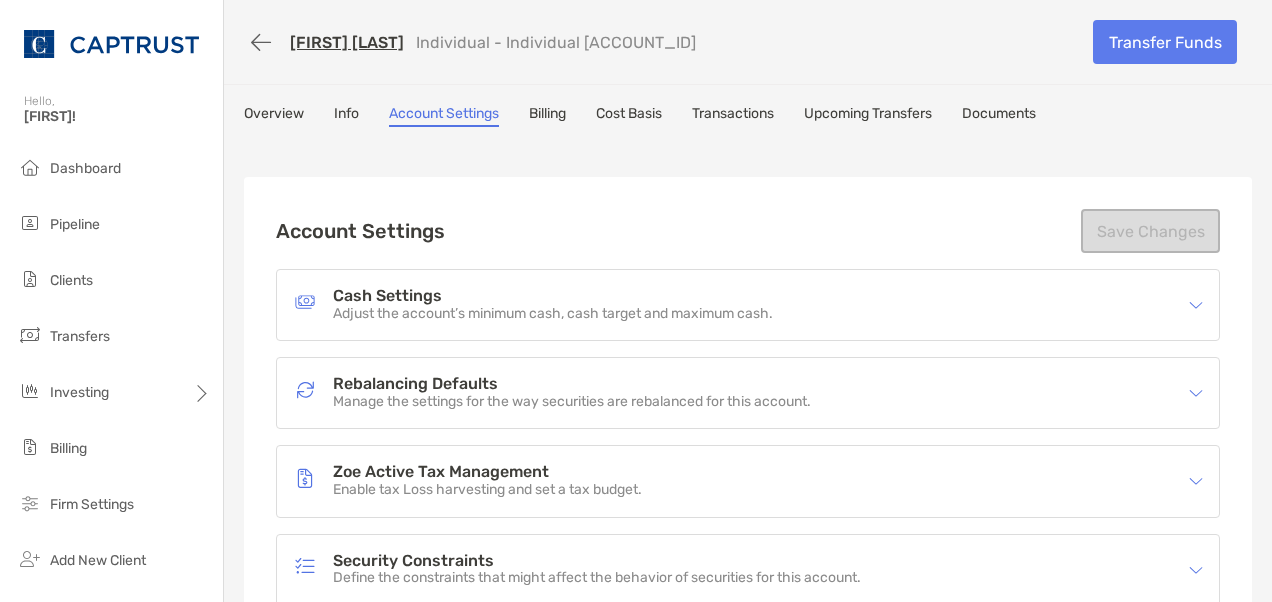 click at bounding box center [1196, 305] 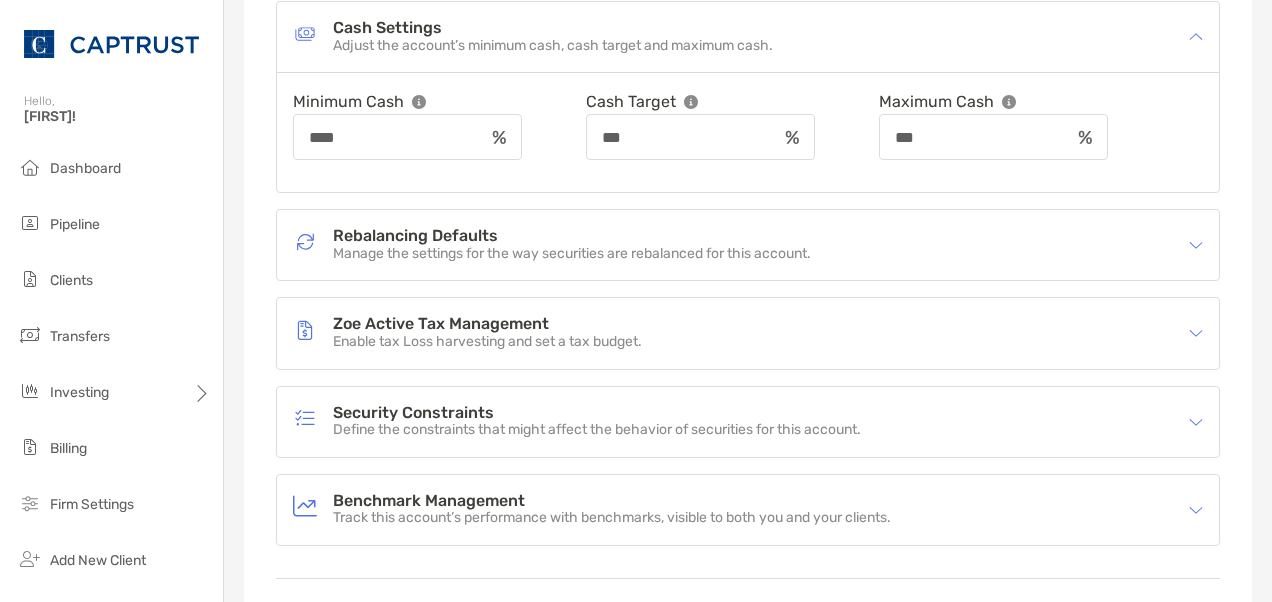 scroll, scrollTop: 269, scrollLeft: 0, axis: vertical 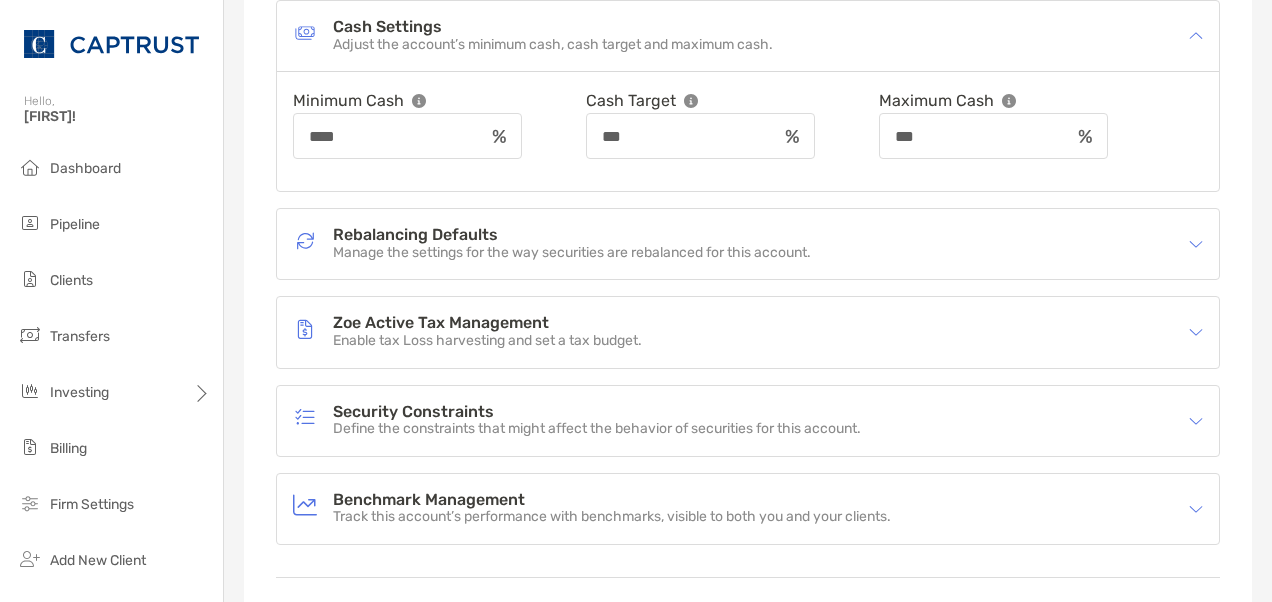 click on "Rebalancing Defaults Manage the settings for the way securities are rebalanced for this account." at bounding box center (735, 244) 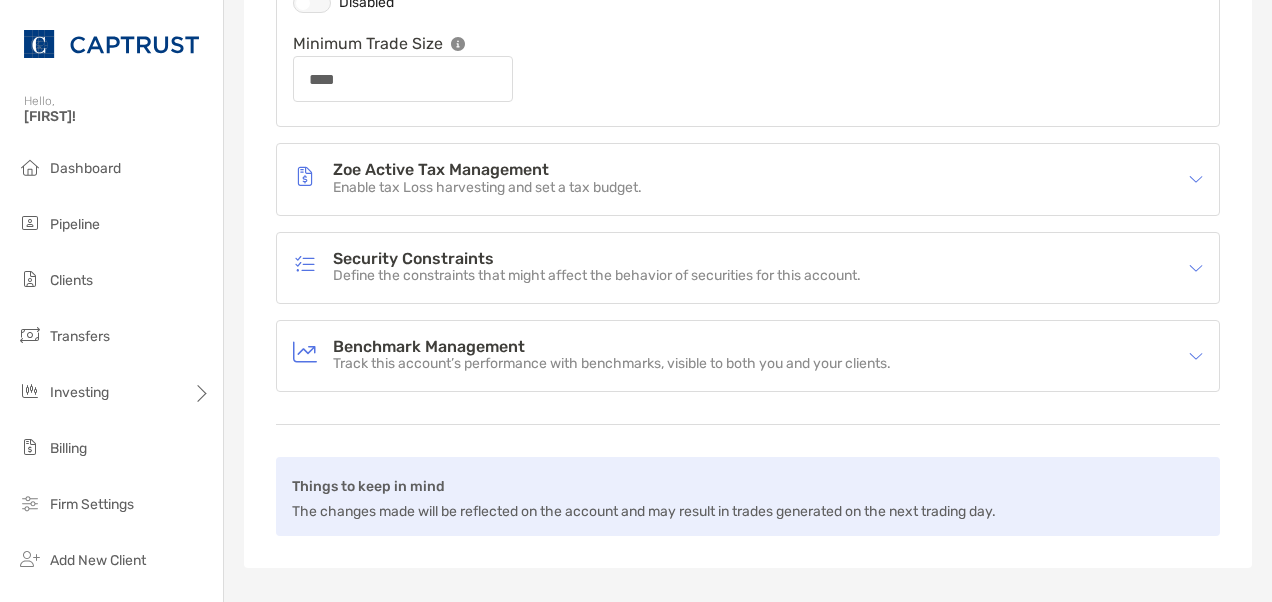 scroll, scrollTop: 732, scrollLeft: 0, axis: vertical 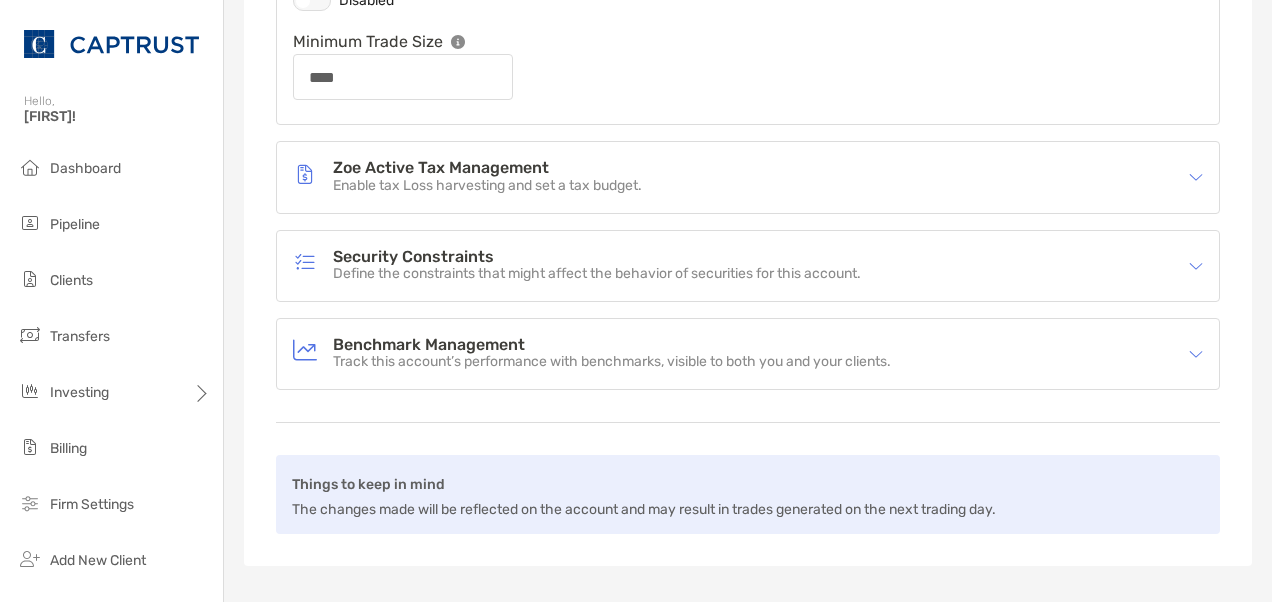 click on "Benchmark Management Track this account’s performance with benchmarks, visible to both you and your clients." at bounding box center (735, 354) 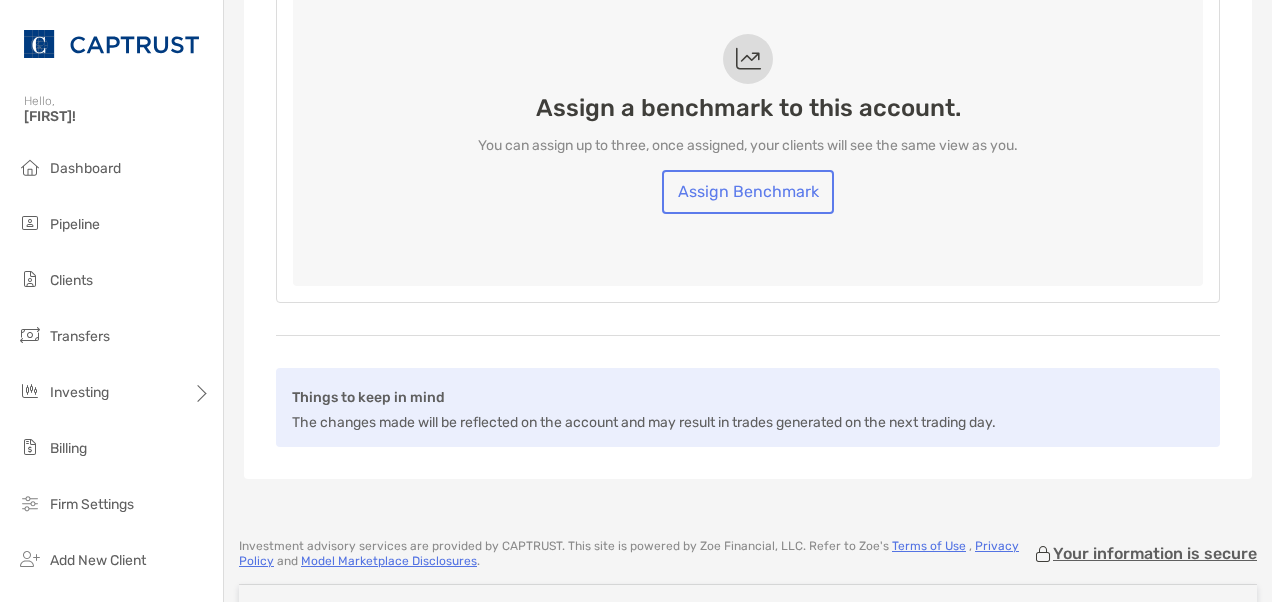 scroll, scrollTop: 1194, scrollLeft: 0, axis: vertical 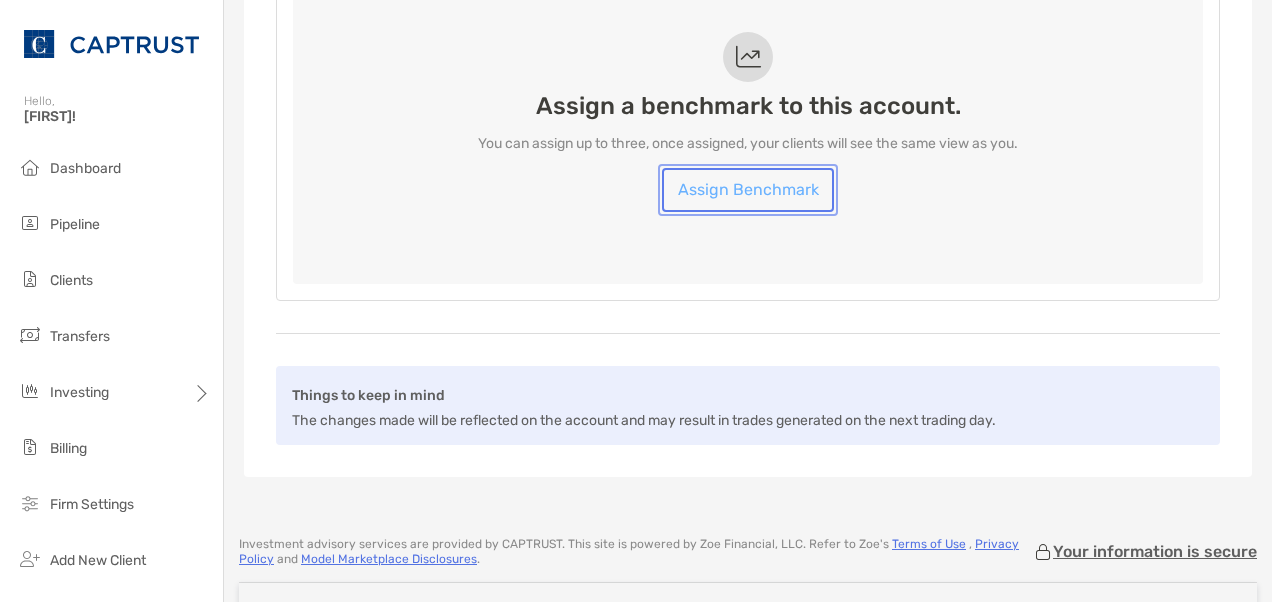click on "Assign Benchmark" at bounding box center (748, 190) 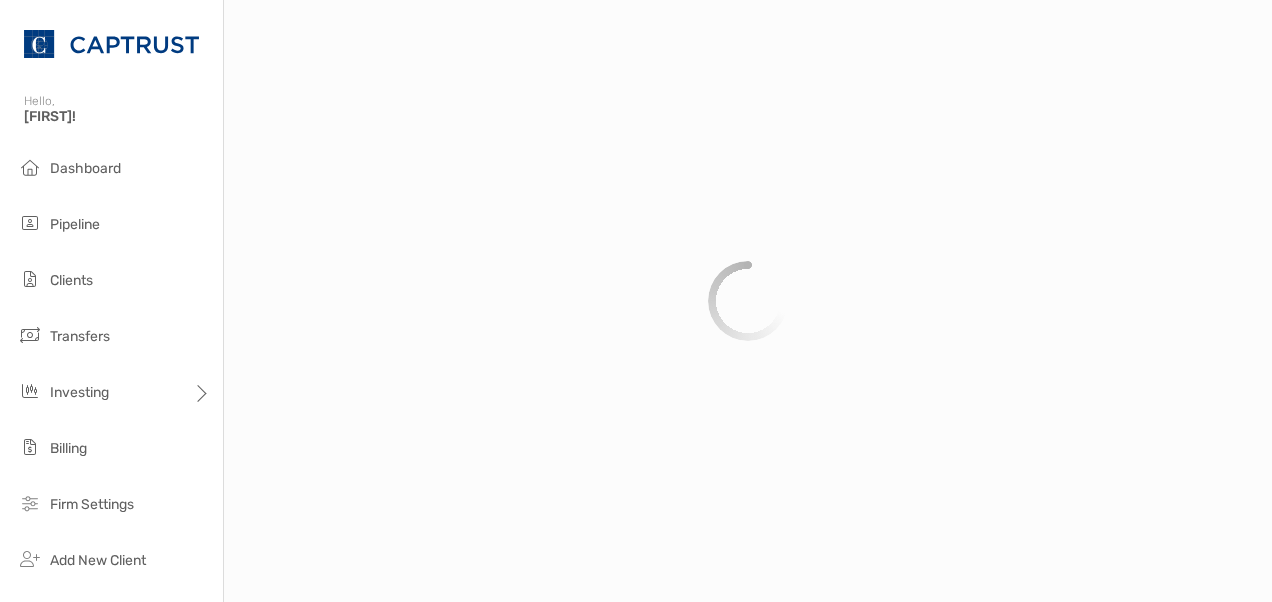 scroll, scrollTop: 0, scrollLeft: 0, axis: both 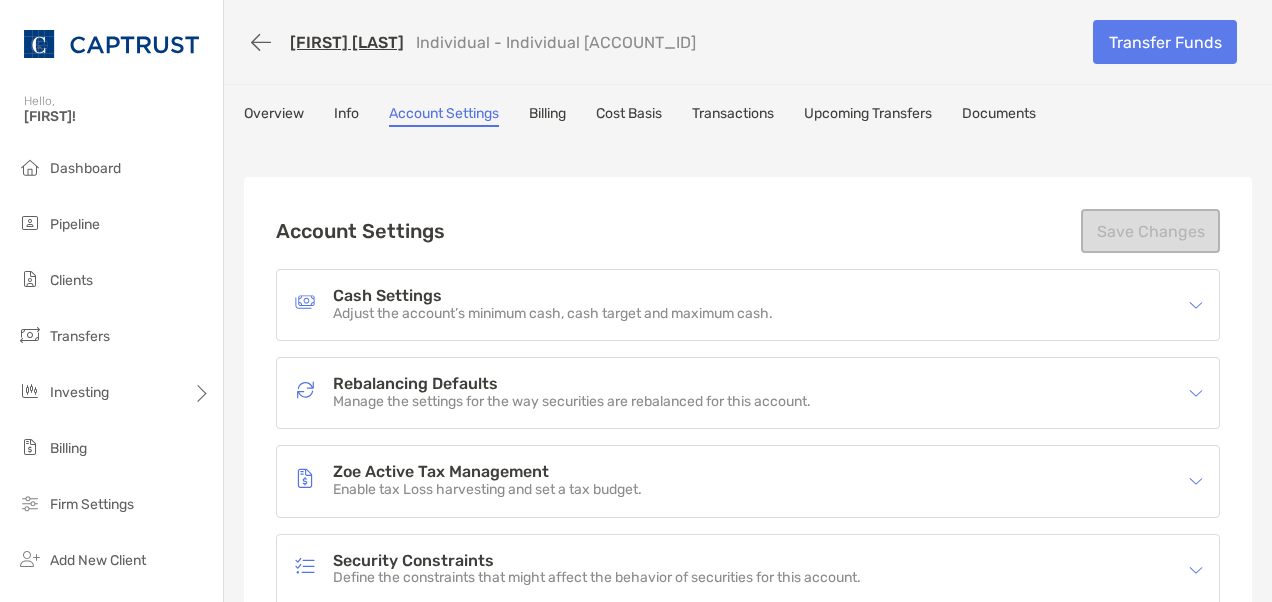 click on "Overview" at bounding box center (274, 116) 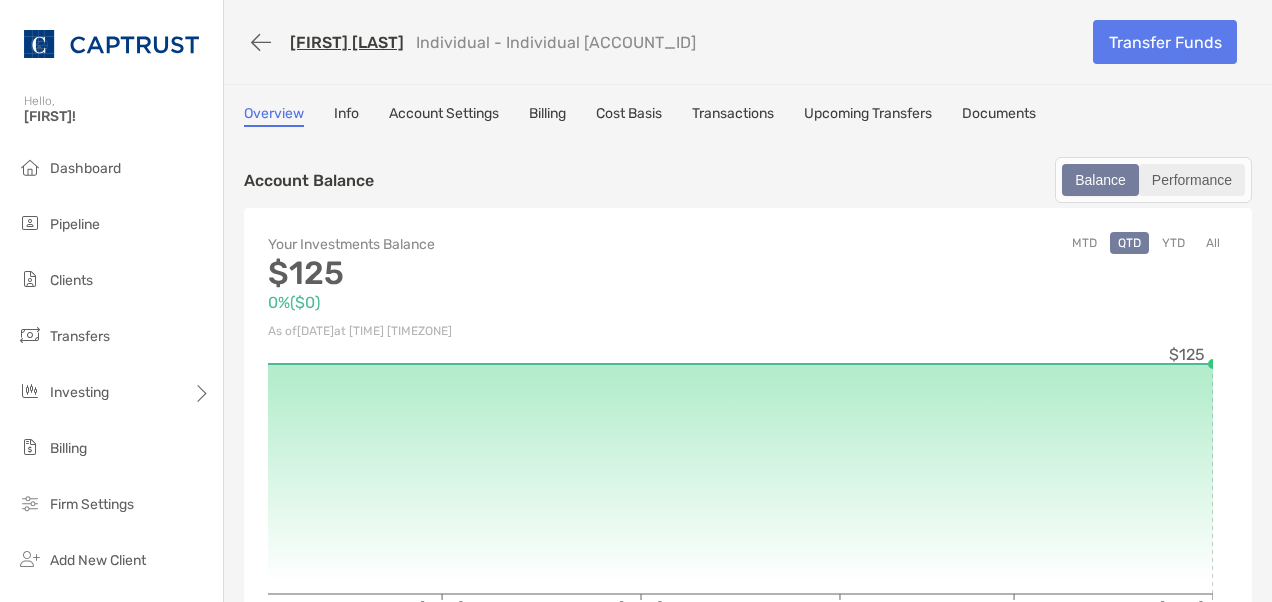 click on "Performance" at bounding box center (1192, 180) 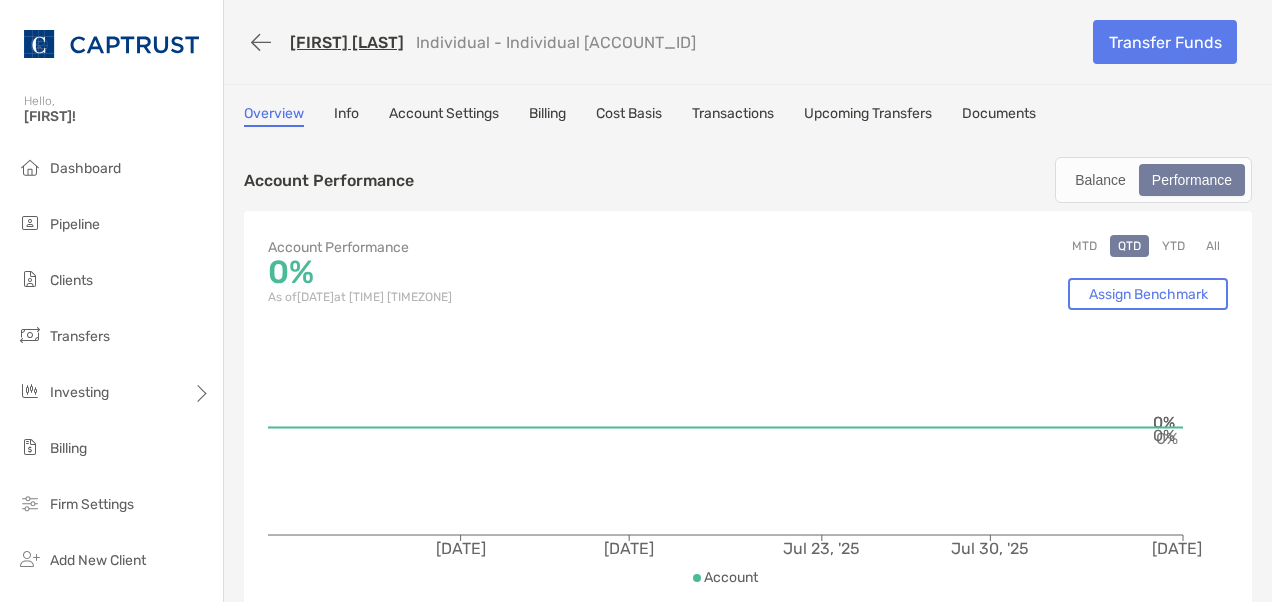 scroll, scrollTop: 68, scrollLeft: 0, axis: vertical 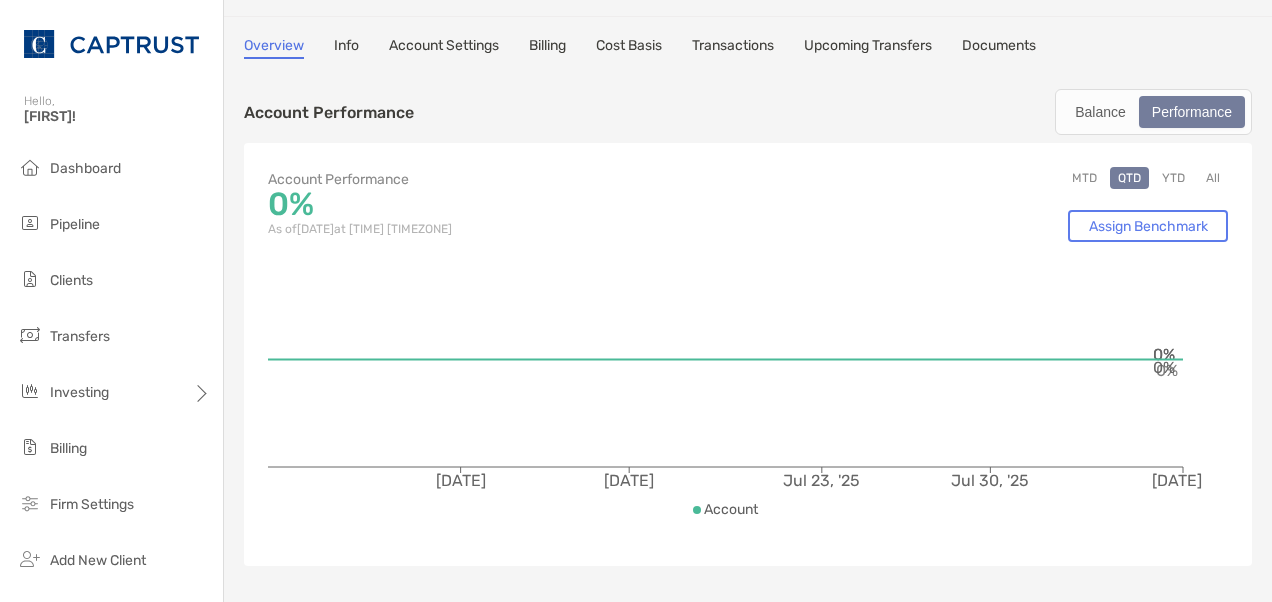 click on "Info" at bounding box center (346, 48) 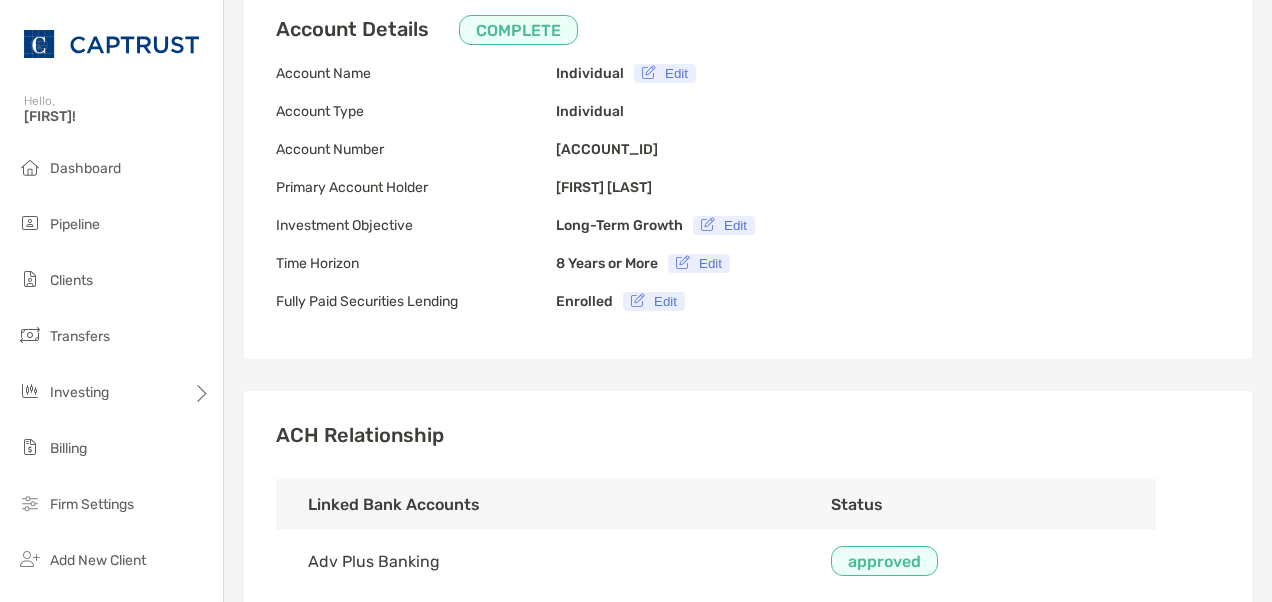 scroll, scrollTop: 153, scrollLeft: 0, axis: vertical 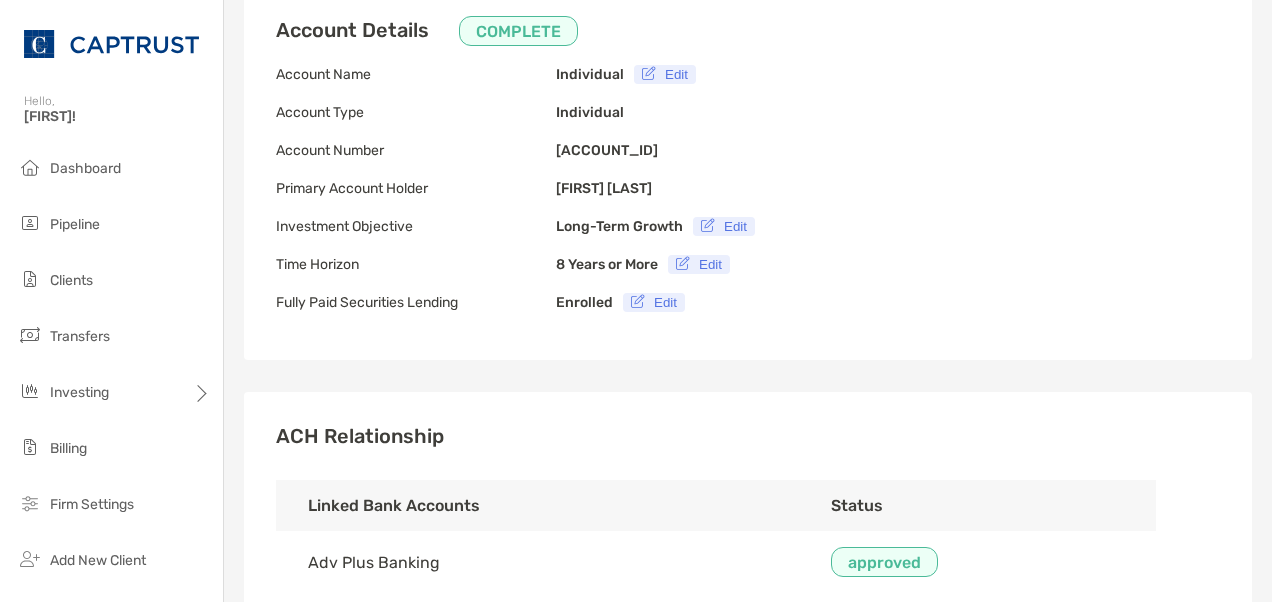 click on "Edit" at bounding box center (724, 226) 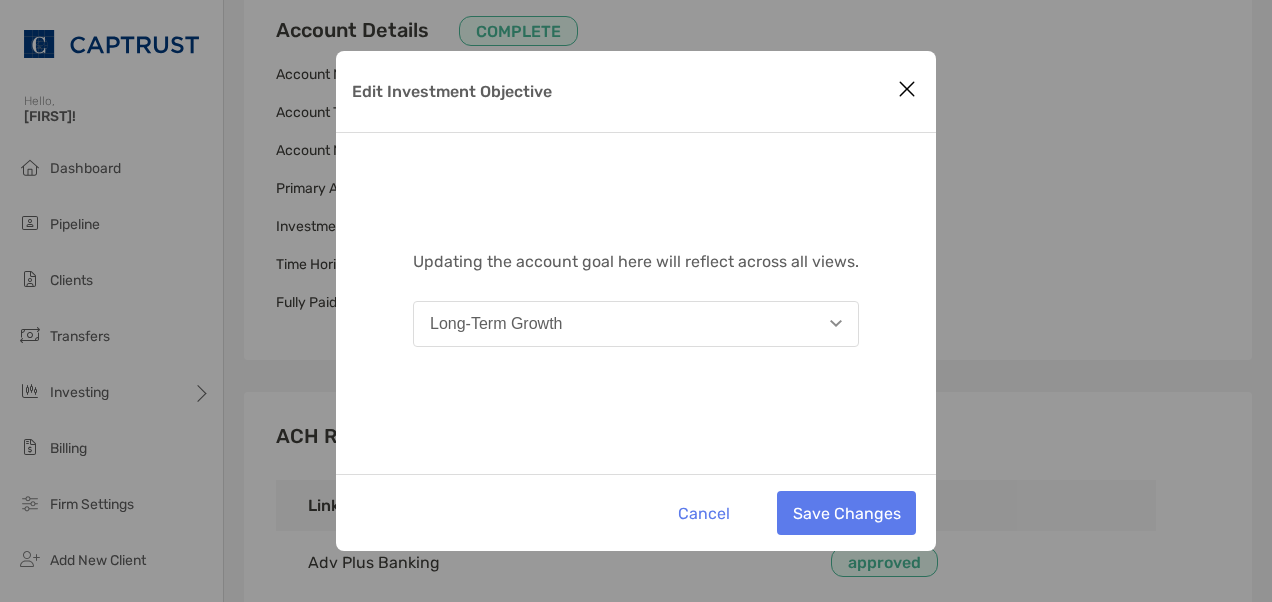click on "Long-Term Growth" at bounding box center (636, 324) 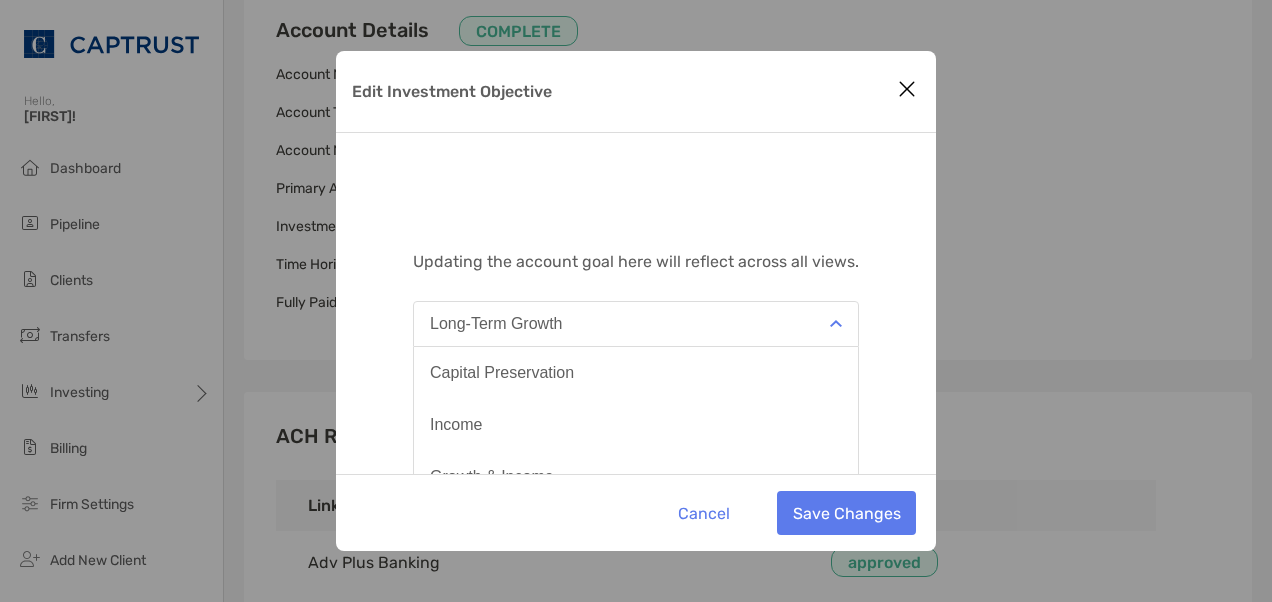 click on "Long-Term Growth" at bounding box center [636, 324] 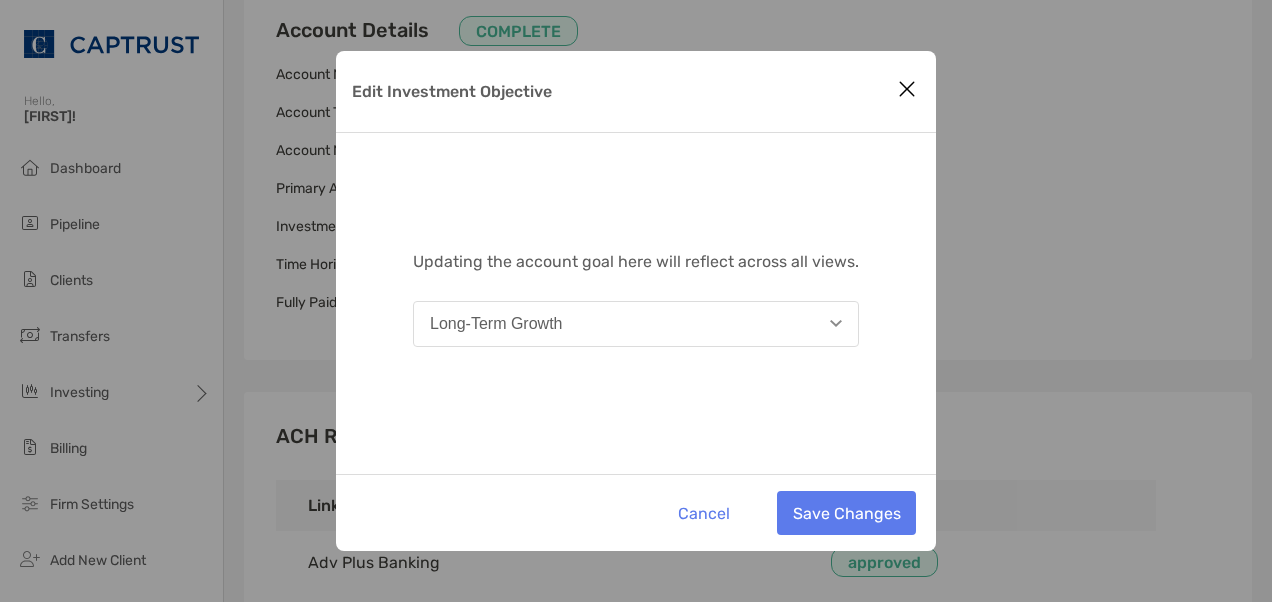 click on "Long-Term Growth" at bounding box center [636, 324] 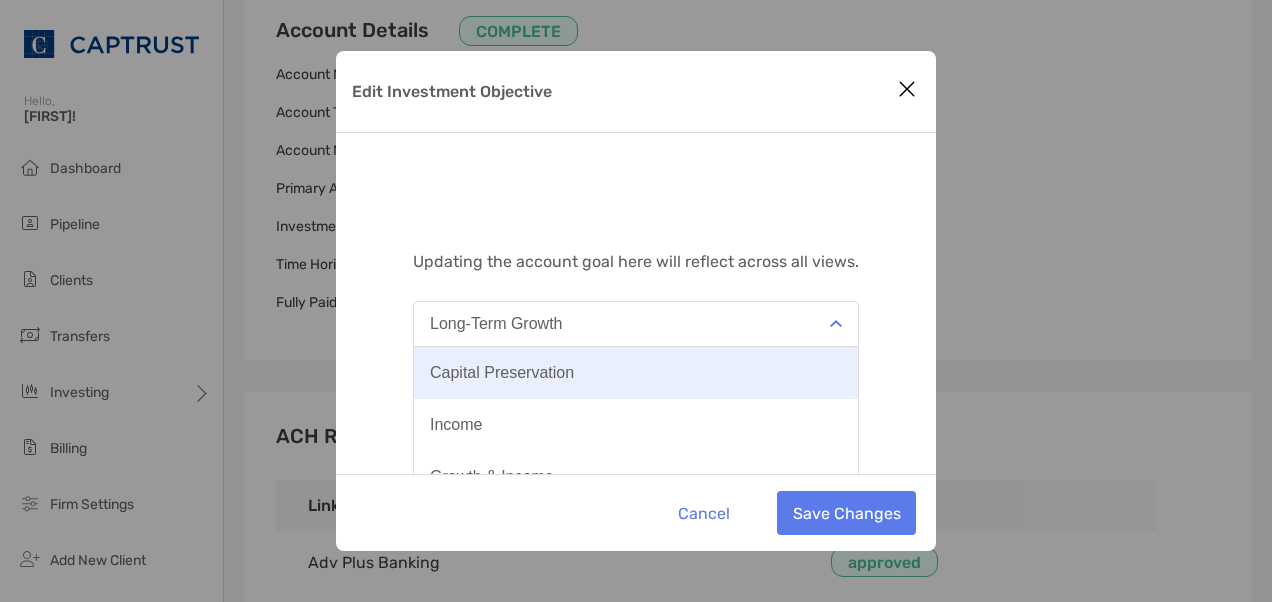 click on "Capital Preservation" at bounding box center (636, 373) 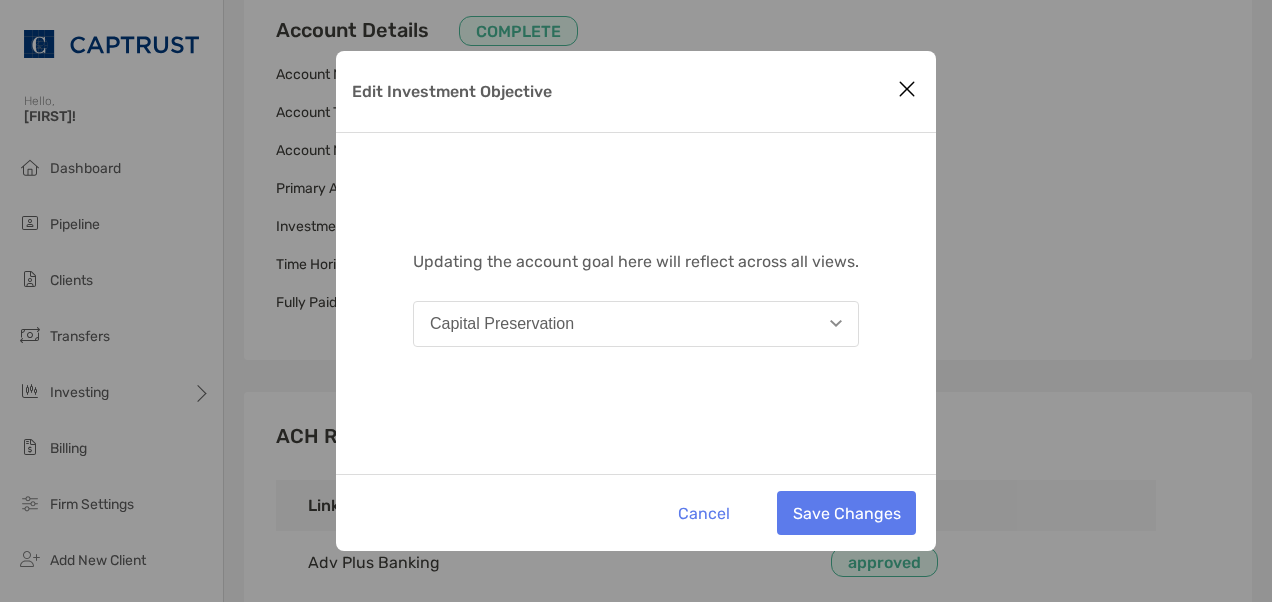click on "Capital Preservation" at bounding box center [636, 324] 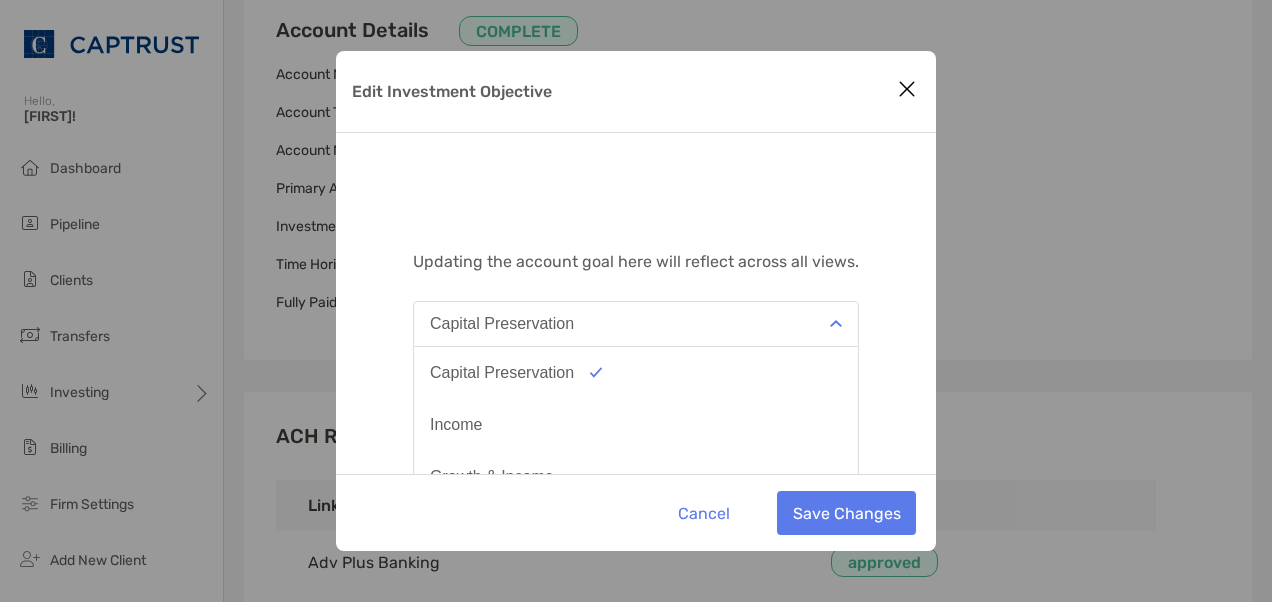 scroll, scrollTop: 80, scrollLeft: 0, axis: vertical 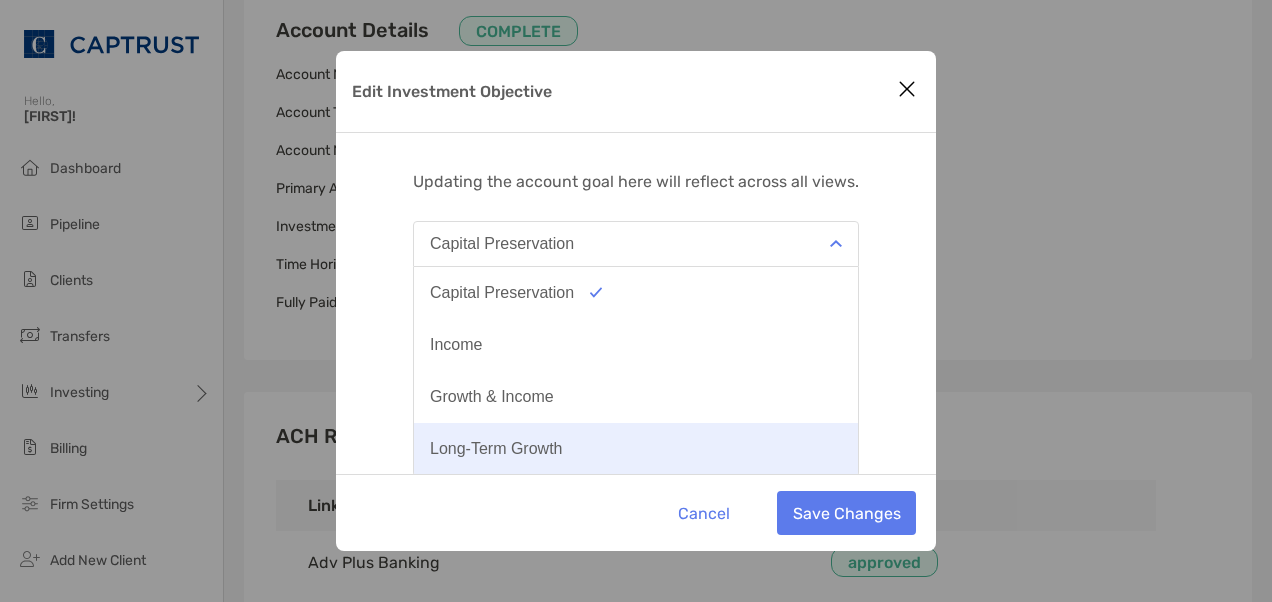 click on "Long-Term Growth" at bounding box center (636, 449) 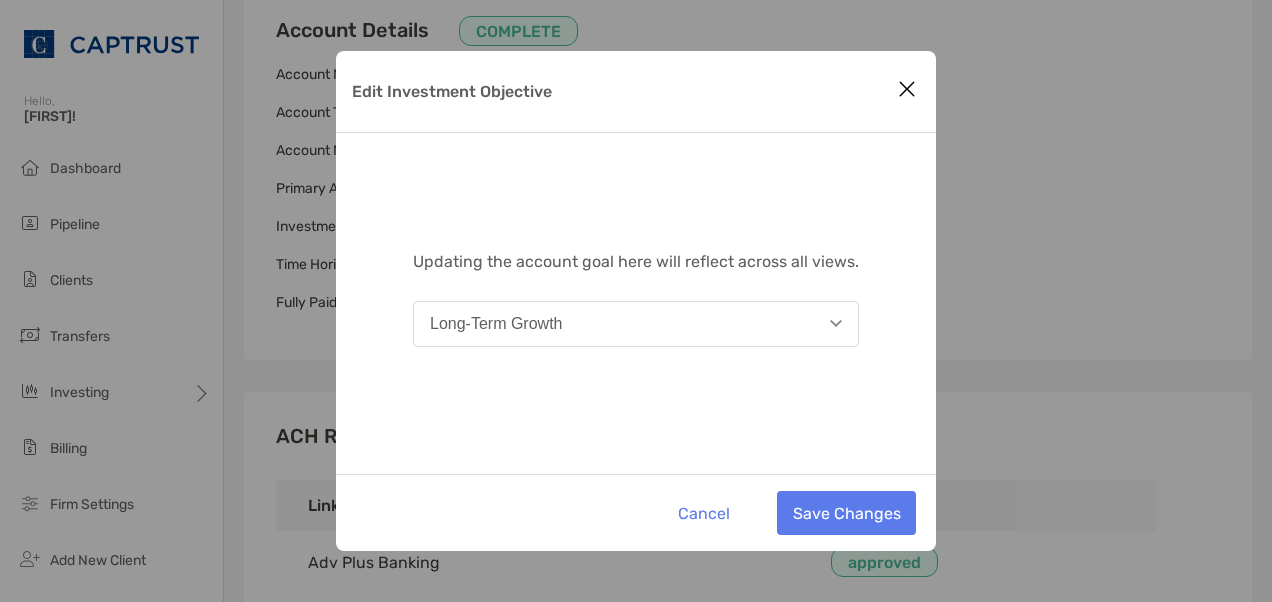 scroll, scrollTop: 0, scrollLeft: 0, axis: both 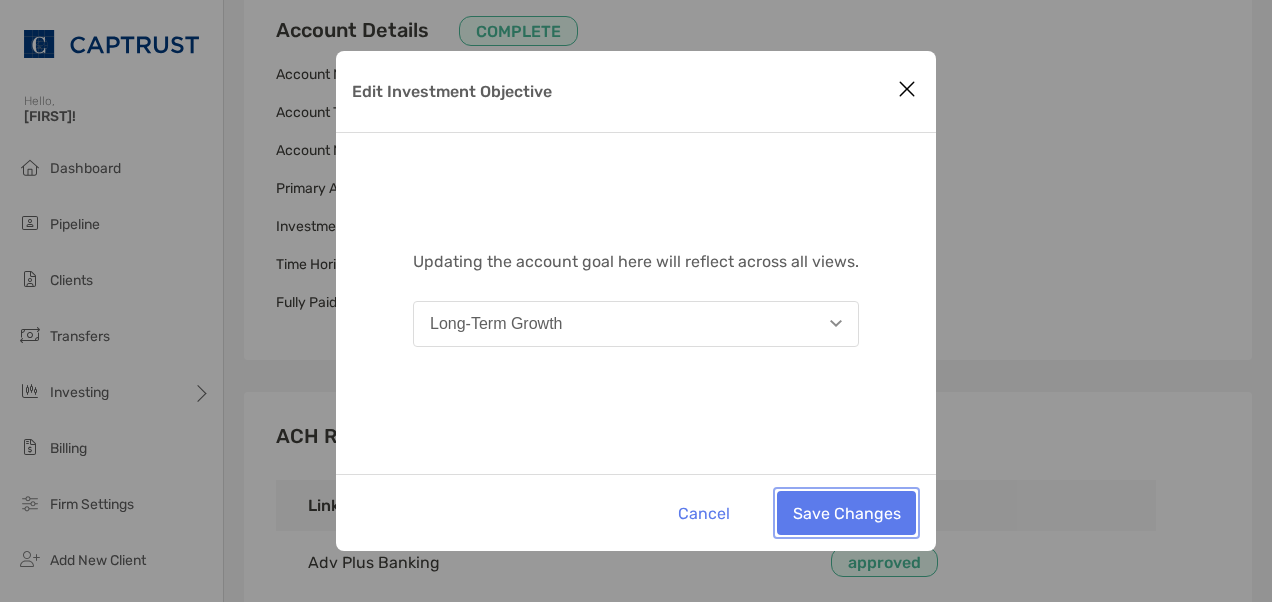 click on "Save Changes" at bounding box center (846, 513) 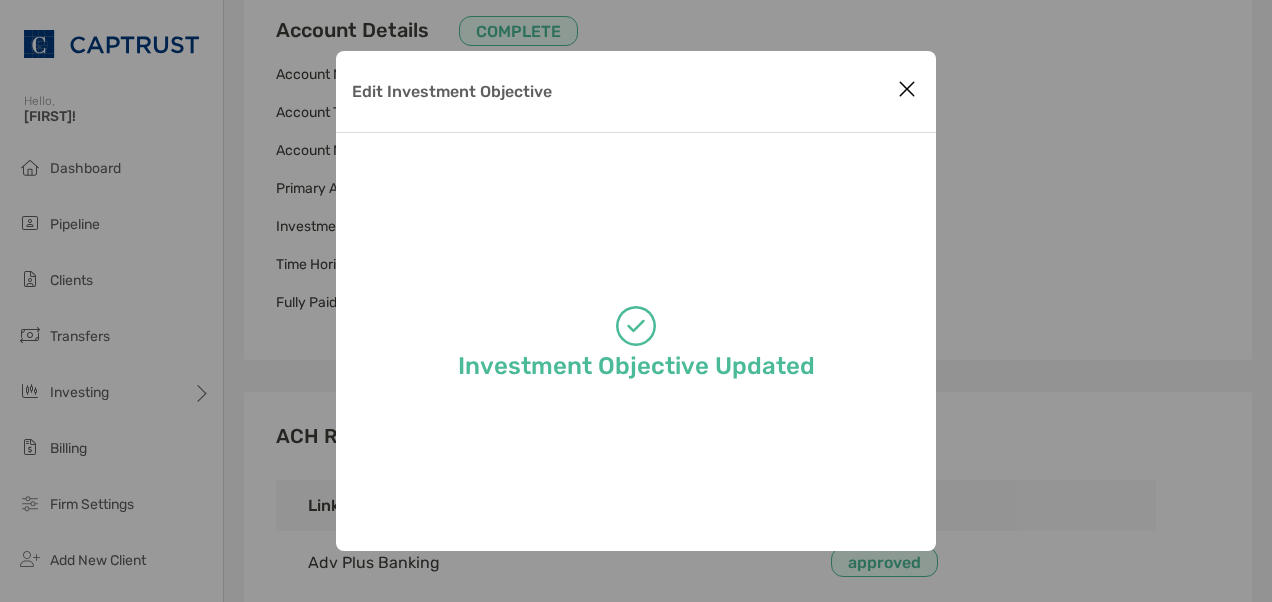 type on "**********" 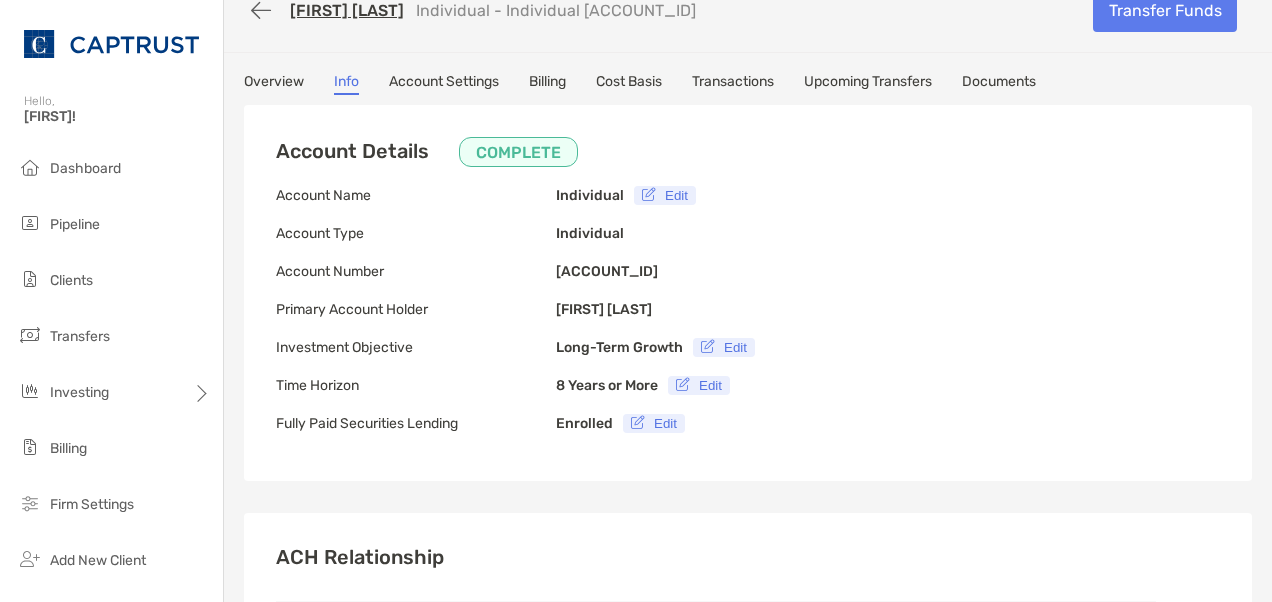 scroll, scrollTop: 0, scrollLeft: 0, axis: both 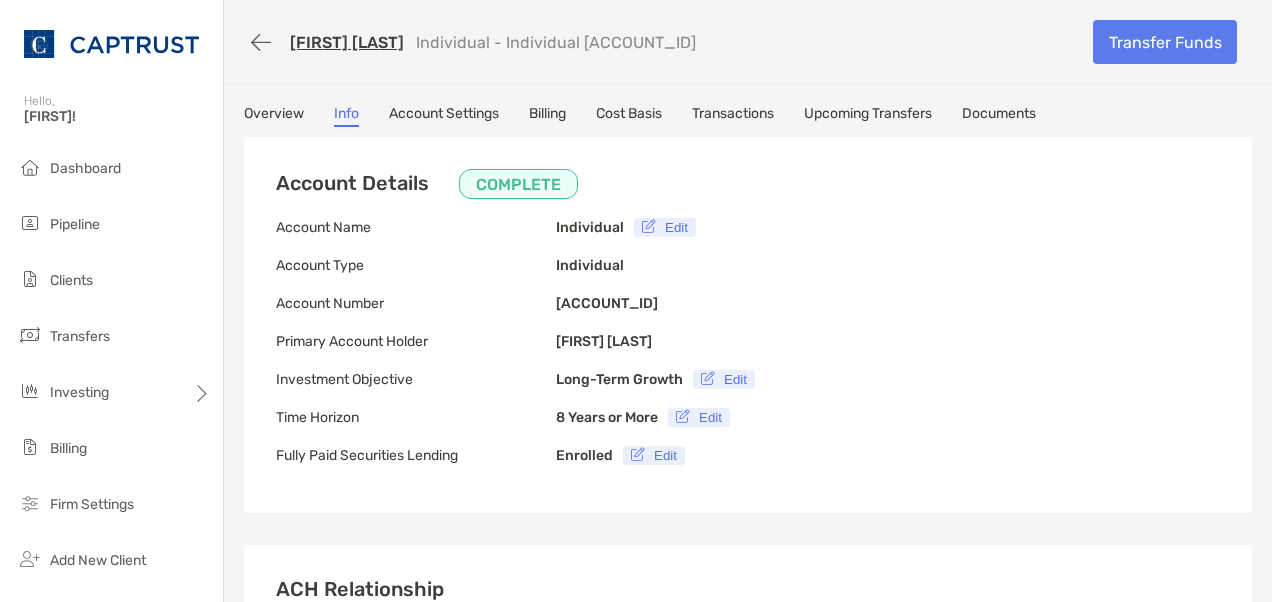 click on "Billing" at bounding box center [547, 116] 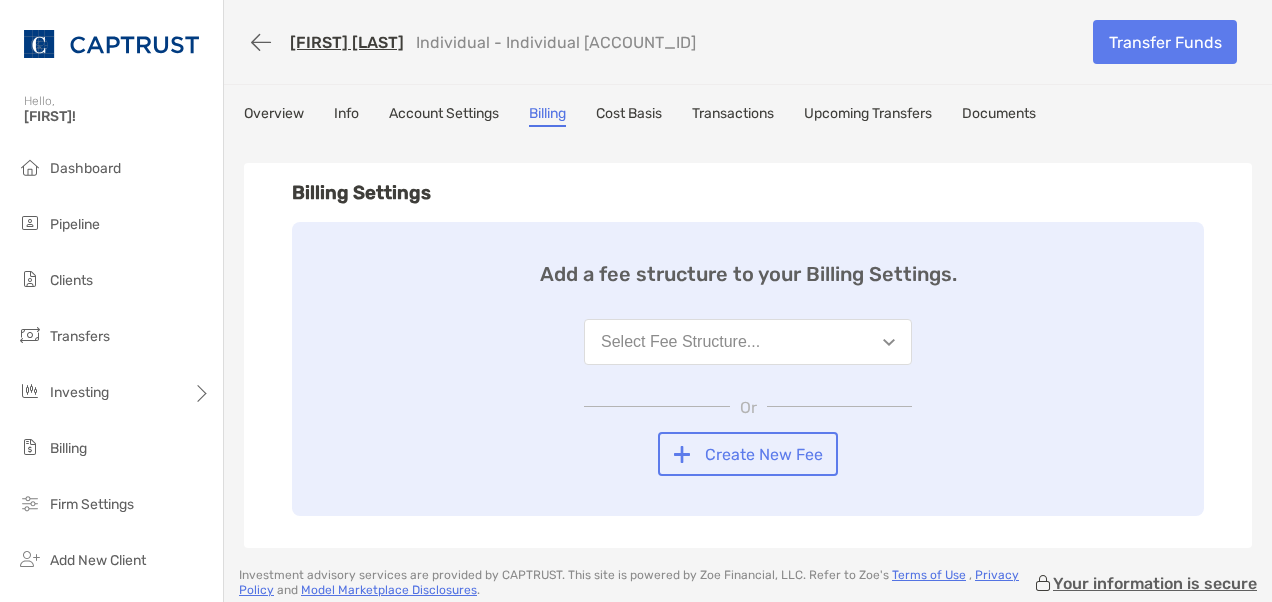 click on "Account Settings" at bounding box center [444, 116] 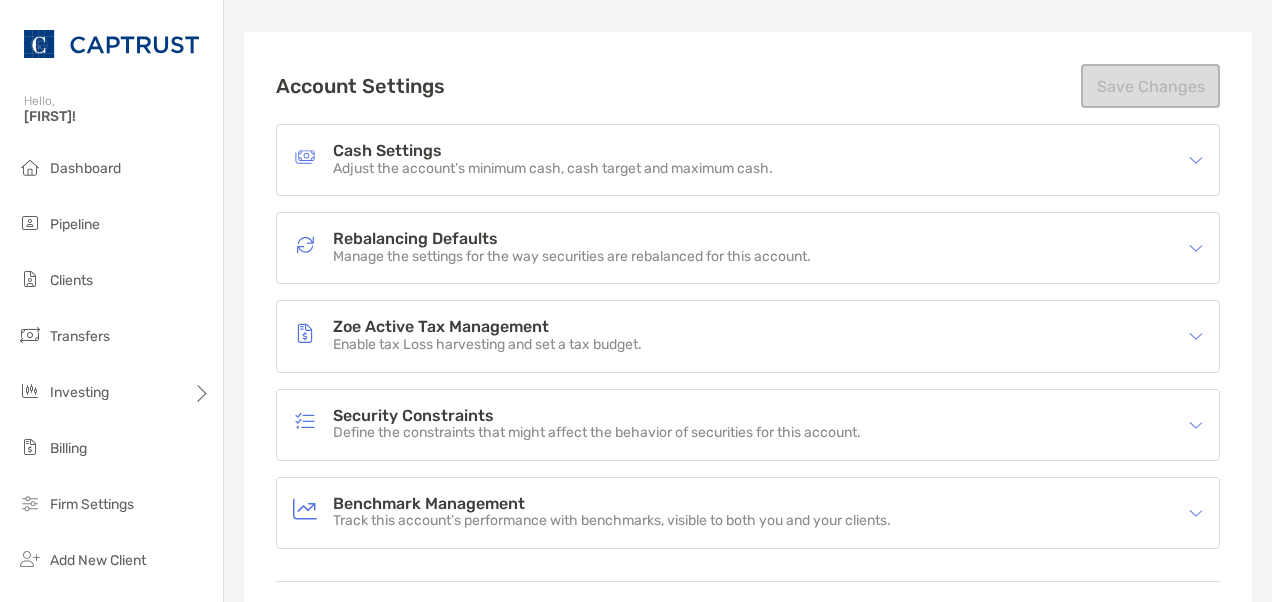 scroll, scrollTop: 146, scrollLeft: 0, axis: vertical 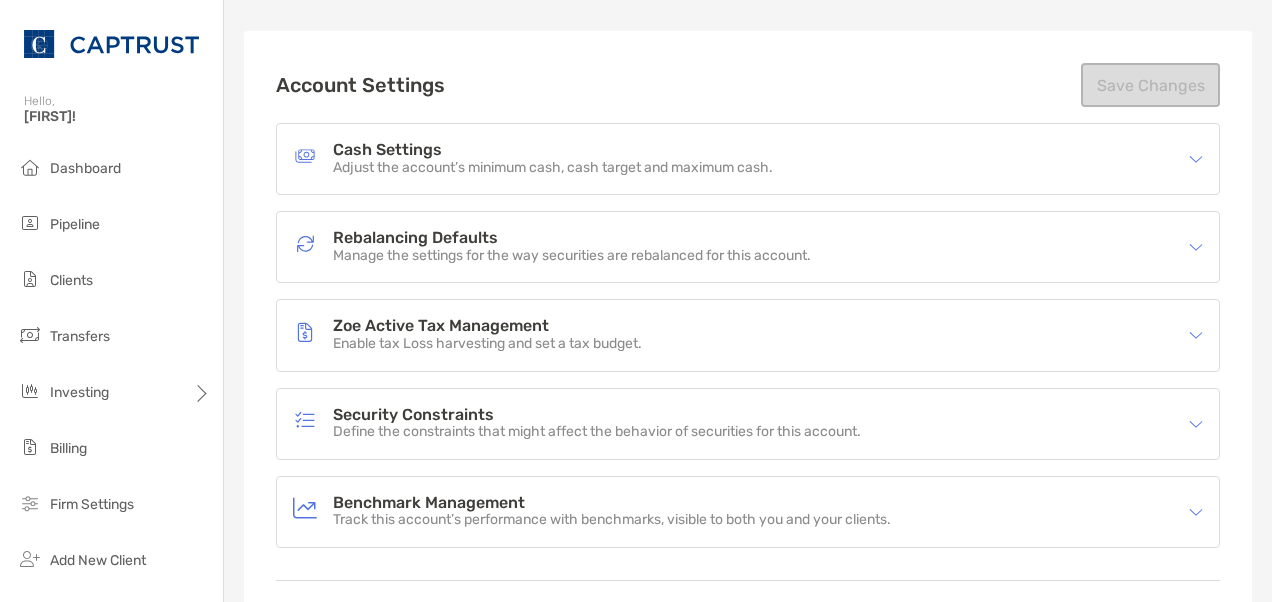 click on "Rebalancing Defaults Manage the settings for the way securities are rebalanced for this account." at bounding box center (735, 247) 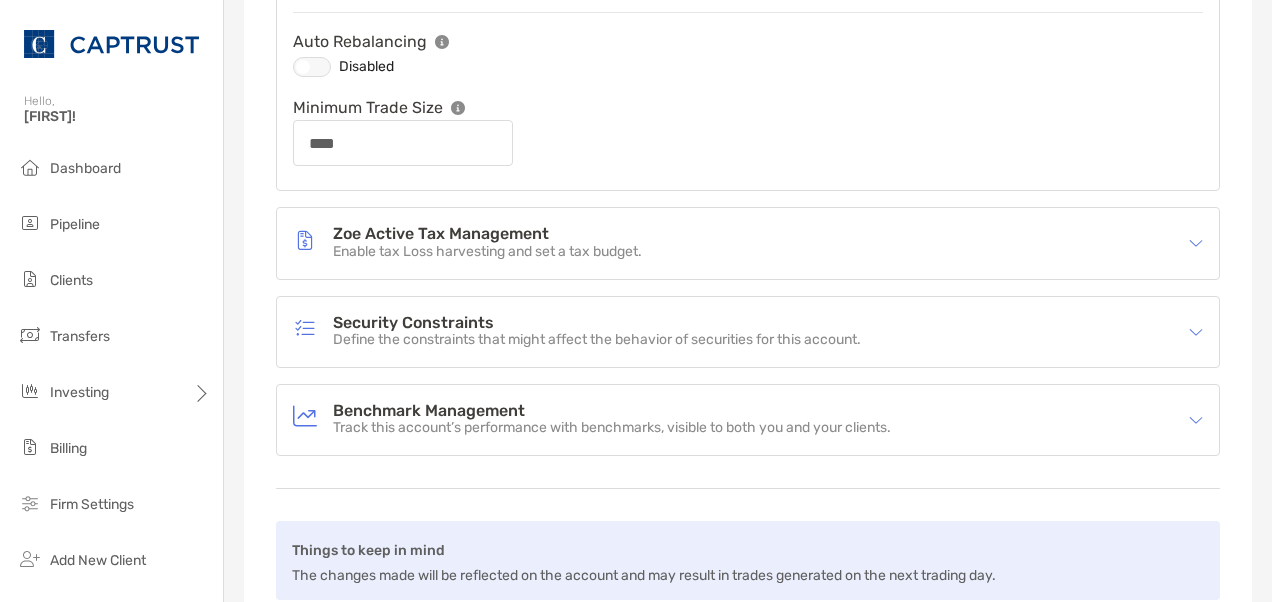 scroll, scrollTop: 555, scrollLeft: 0, axis: vertical 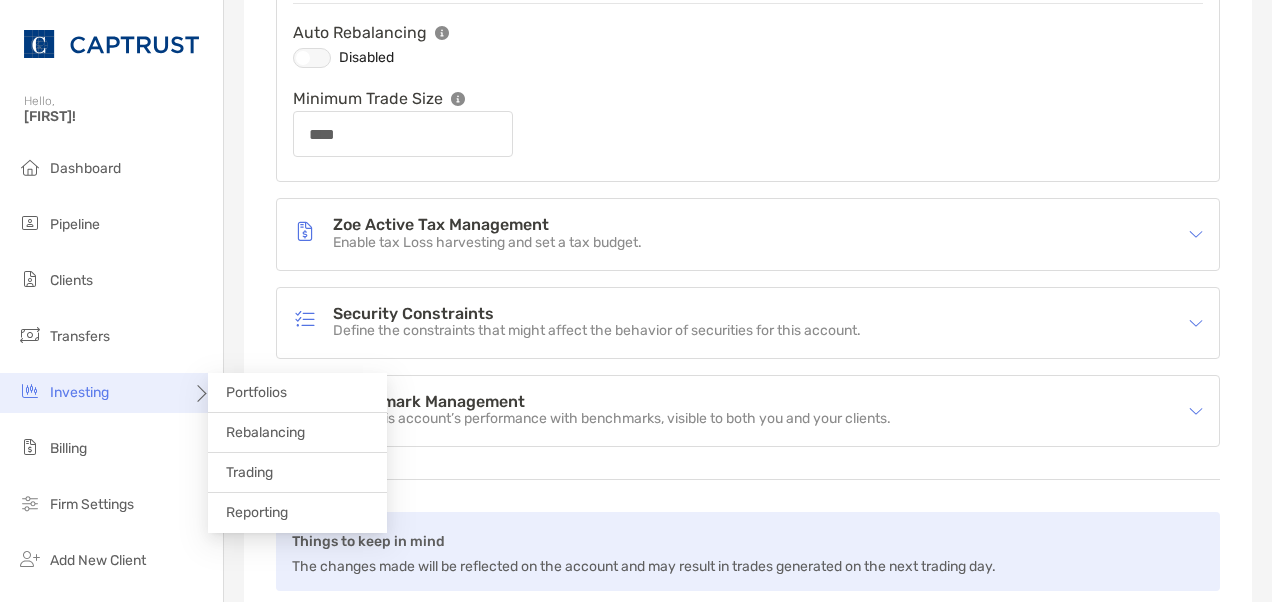 click on "Investing" at bounding box center [111, 393] 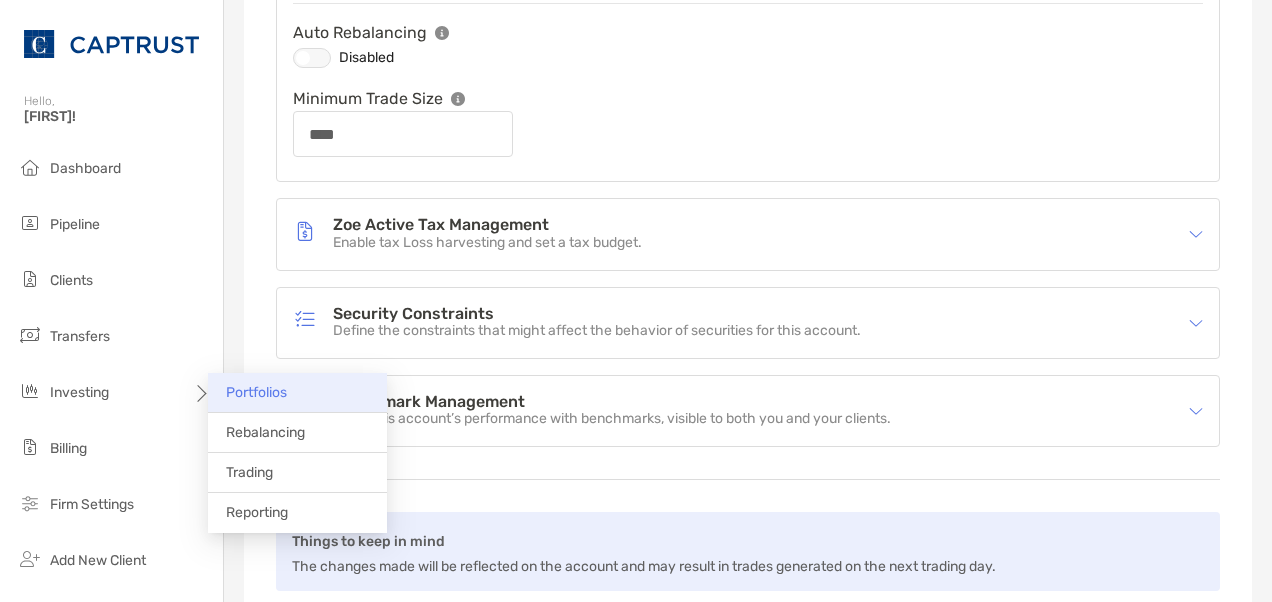 click on "Portfolios" at bounding box center [256, 392] 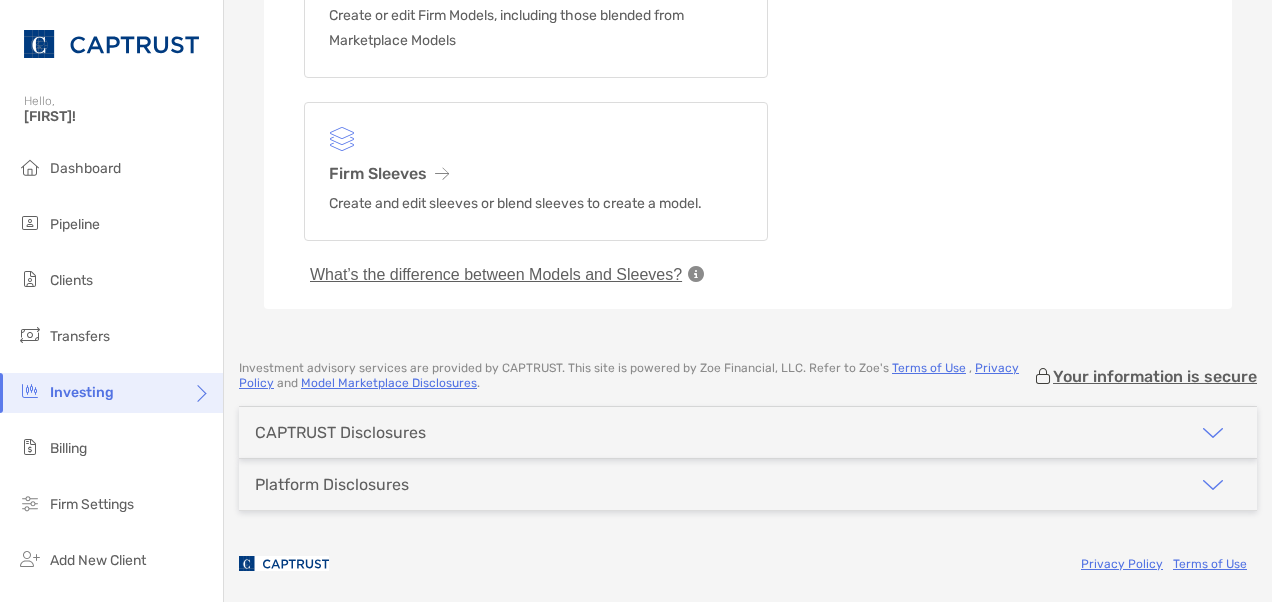 scroll, scrollTop: 0, scrollLeft: 0, axis: both 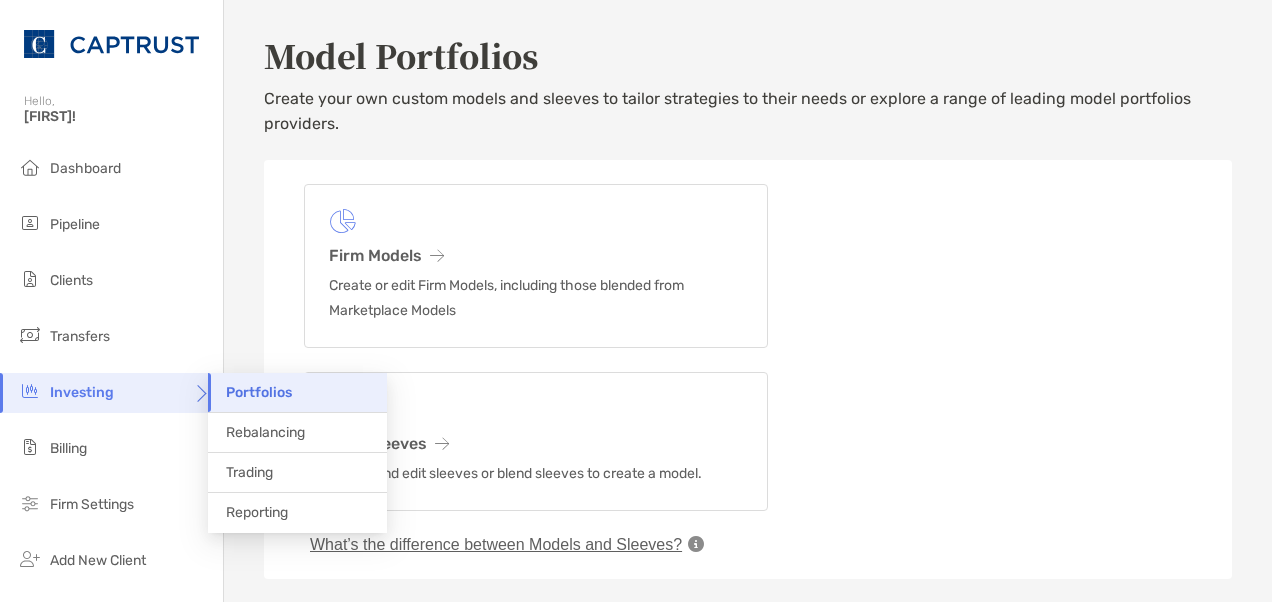 click at bounding box center [200, 401] 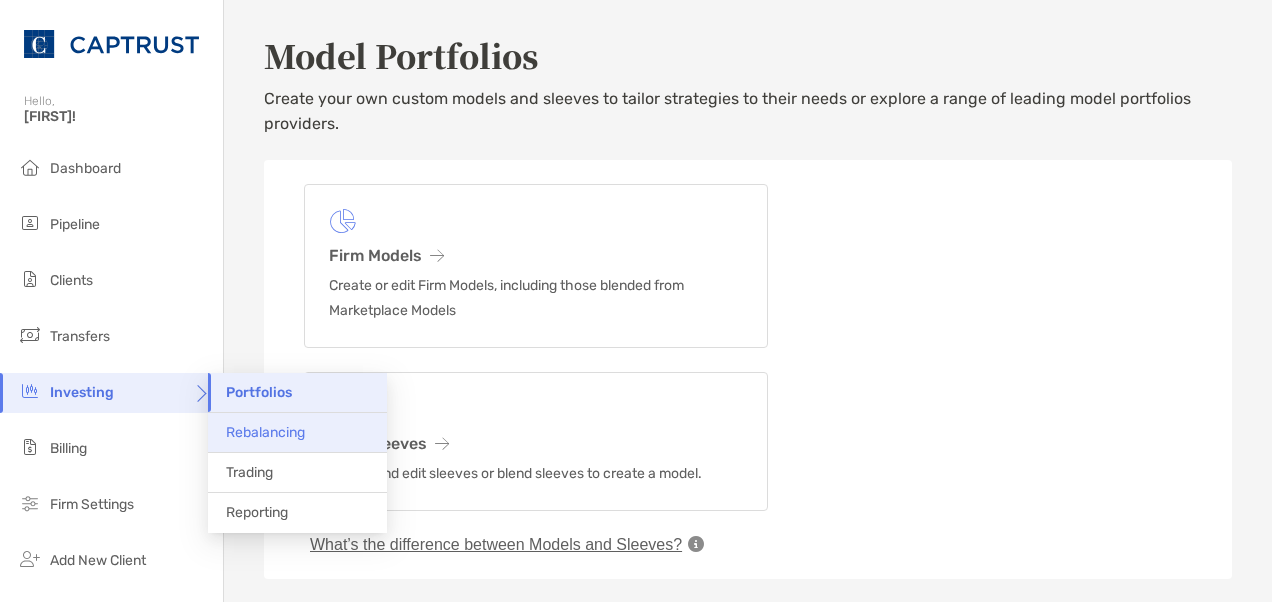 click on "Rebalancing" at bounding box center [265, 432] 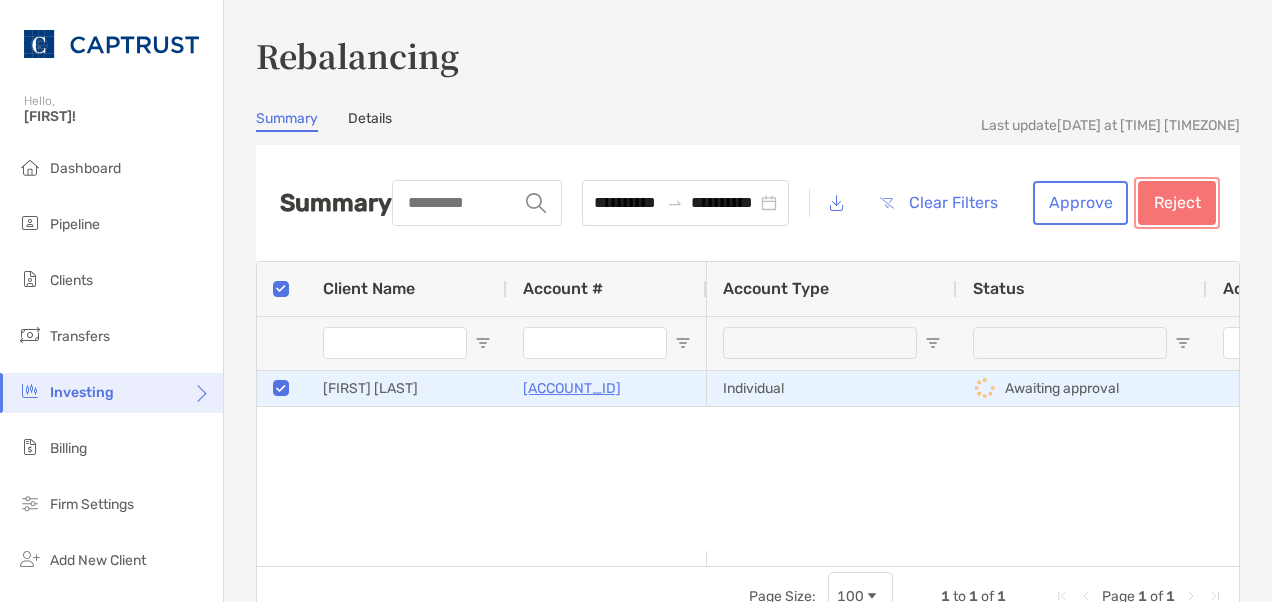click on "Reject" at bounding box center [1177, 203] 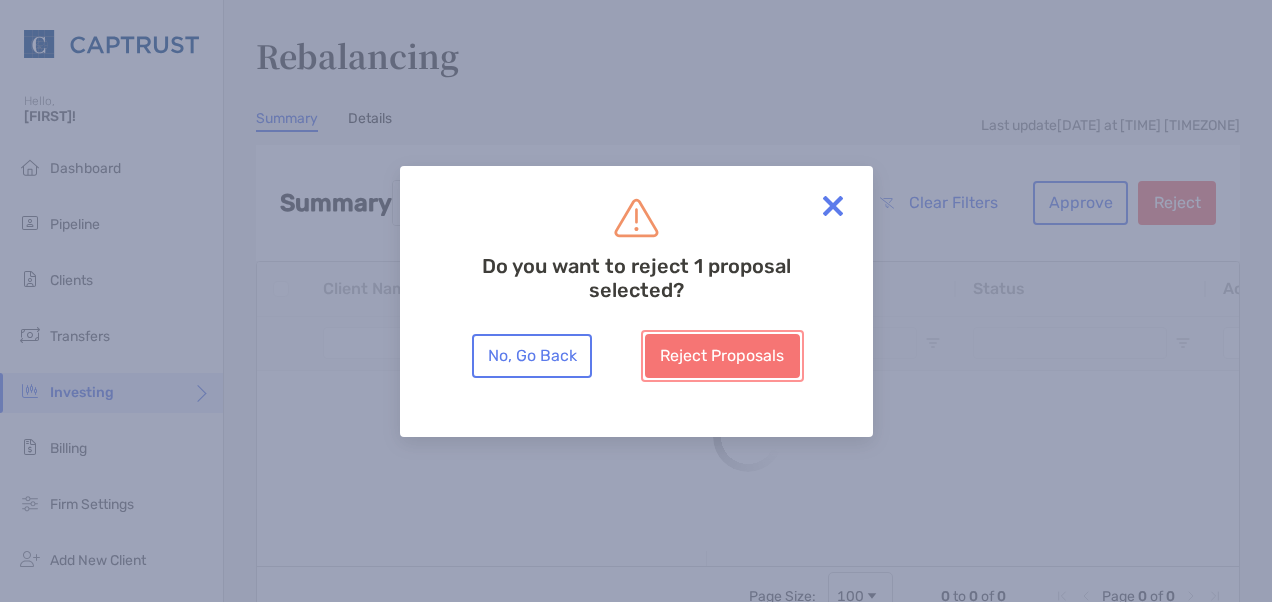 click on "Reject Proposals" at bounding box center (722, 356) 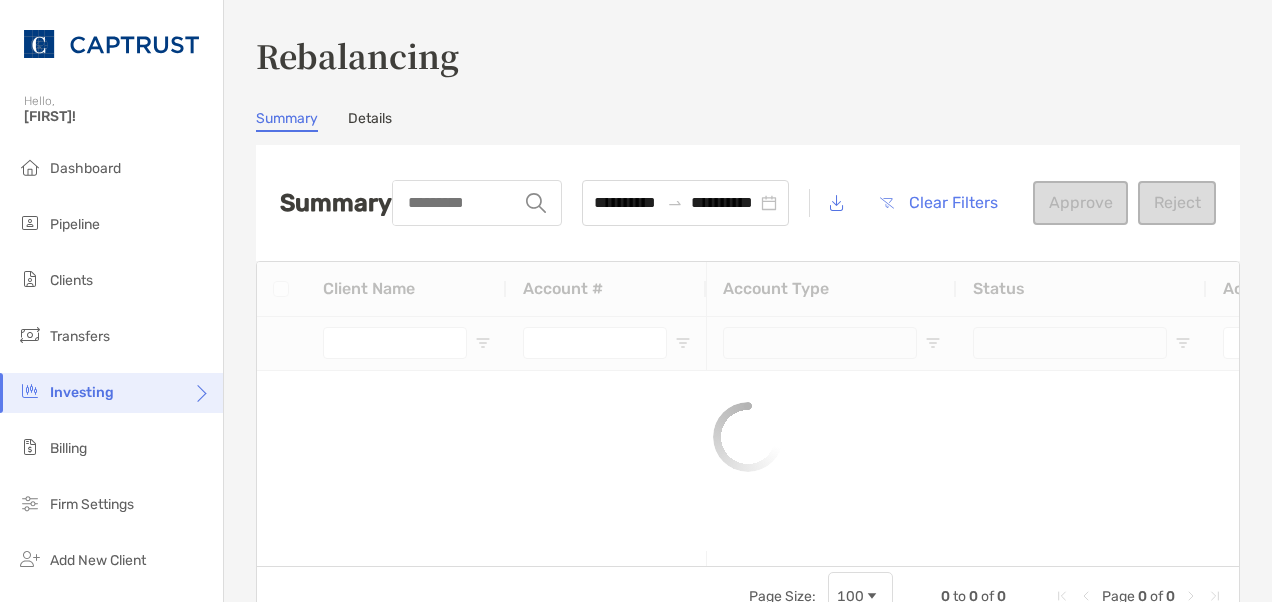 type on "***" 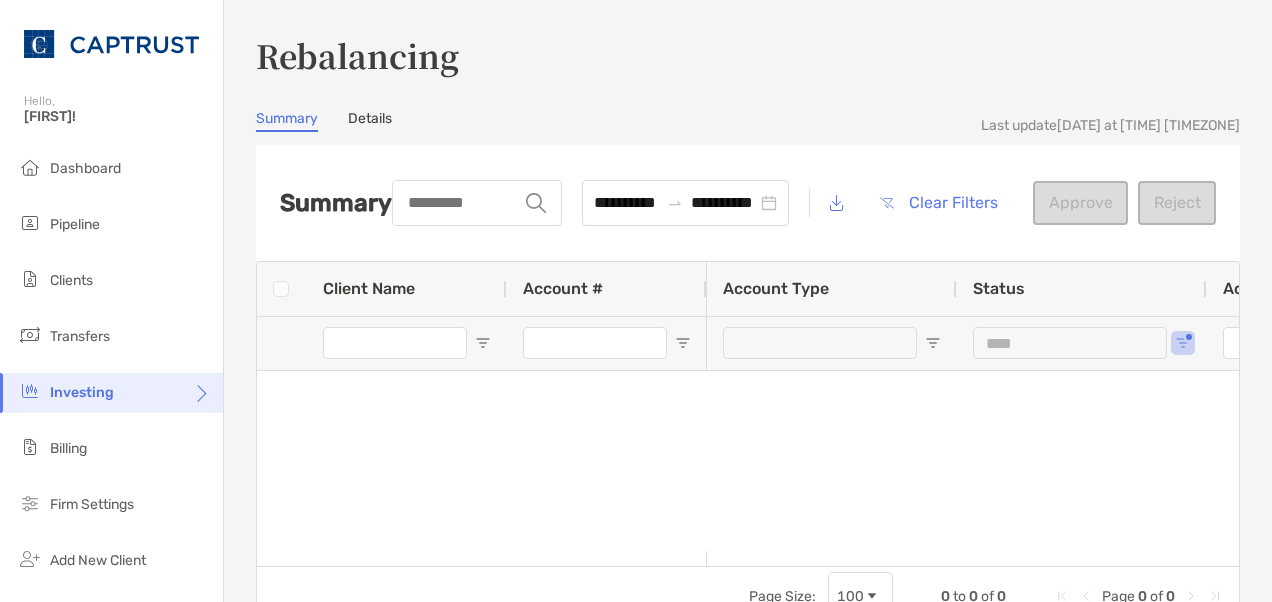 click on "Details" at bounding box center (370, 121) 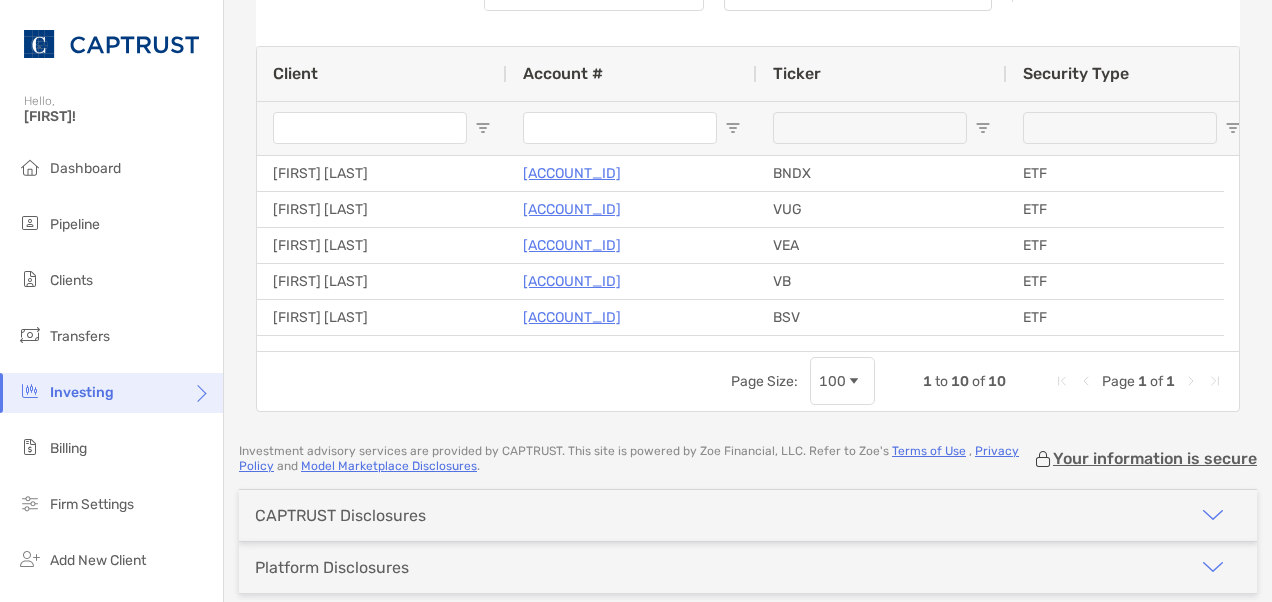 scroll, scrollTop: 218, scrollLeft: 0, axis: vertical 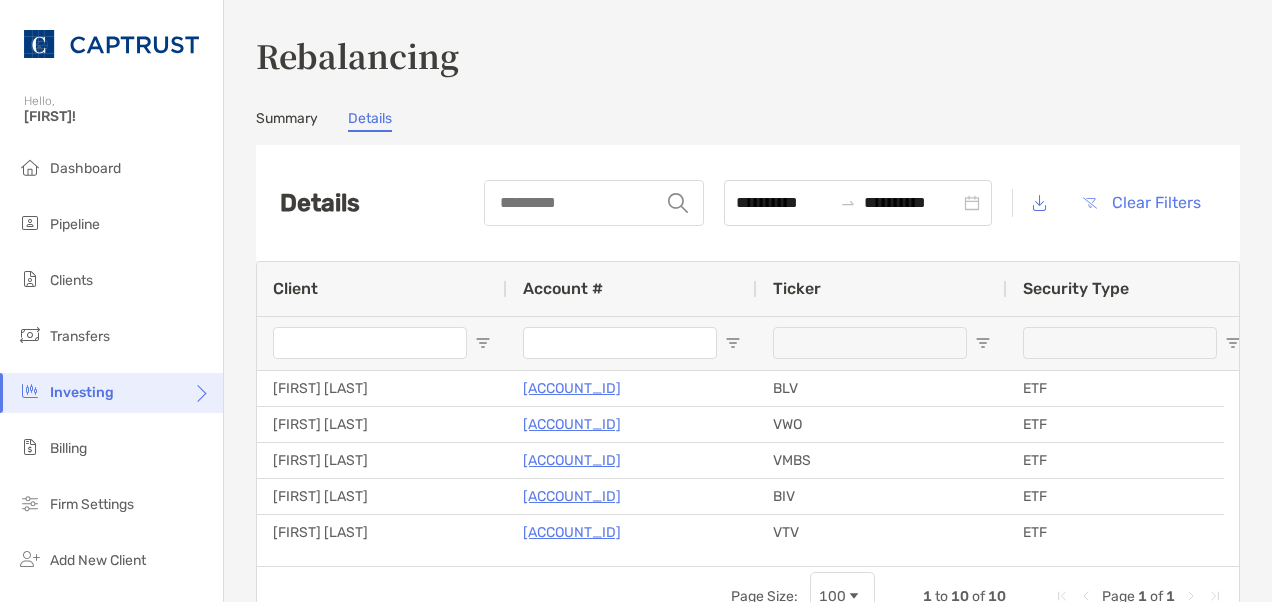 click on "Summary" at bounding box center (287, 121) 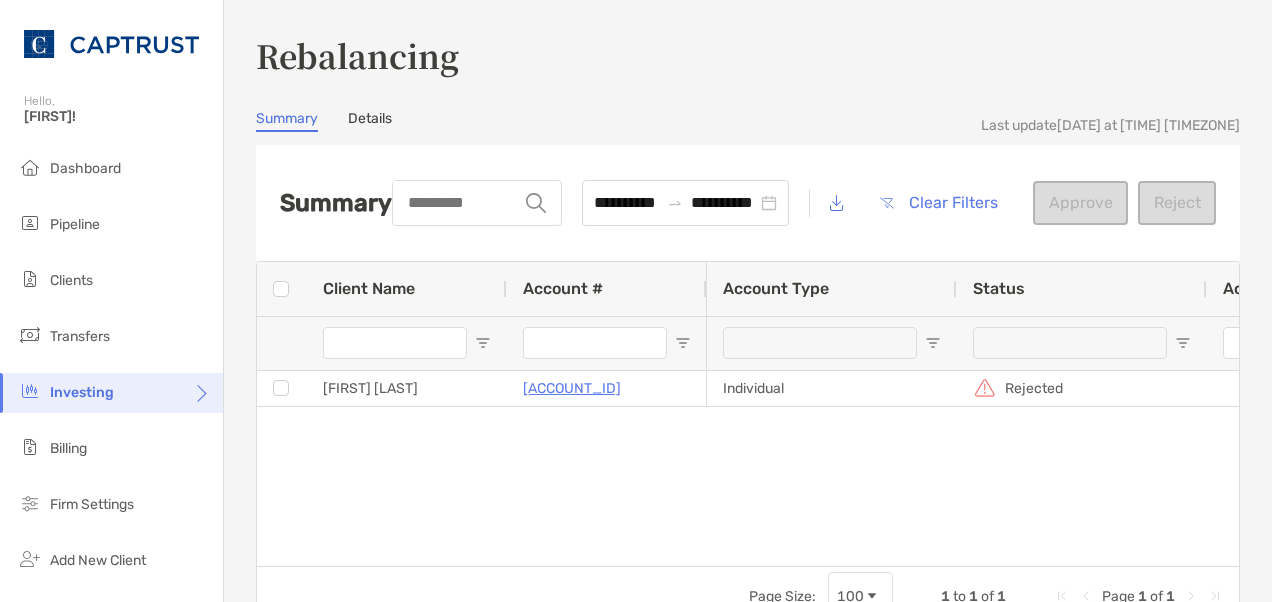 type on "***" 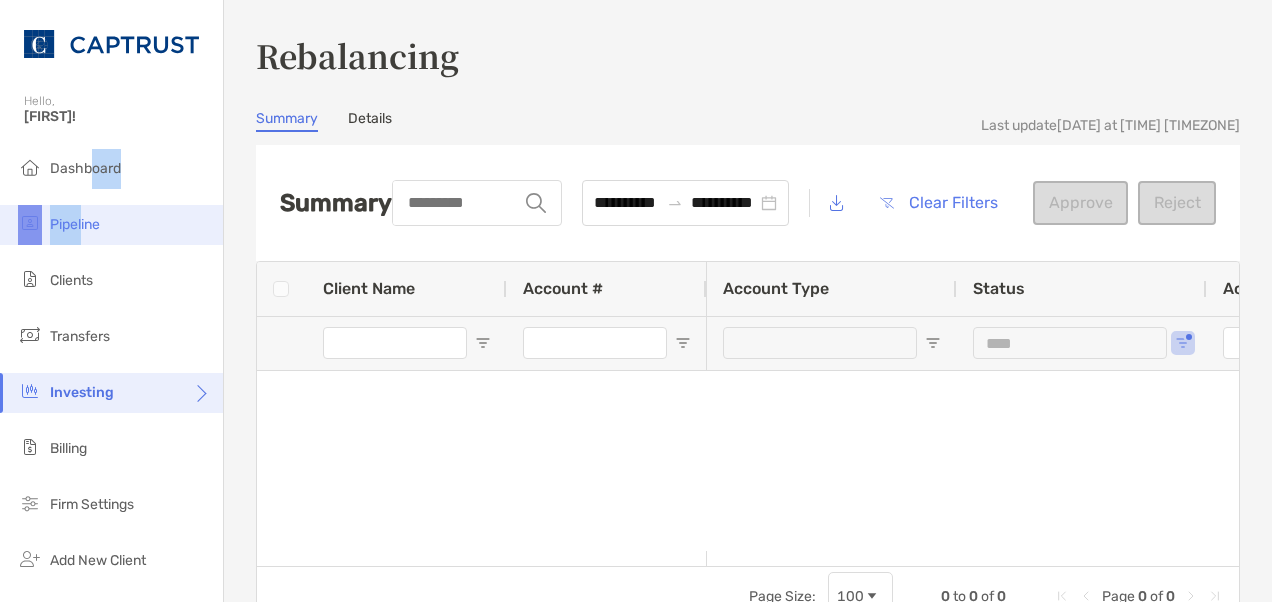 drag, startPoint x: 92, startPoint y: 175, endPoint x: 83, endPoint y: 218, distance: 43.931767 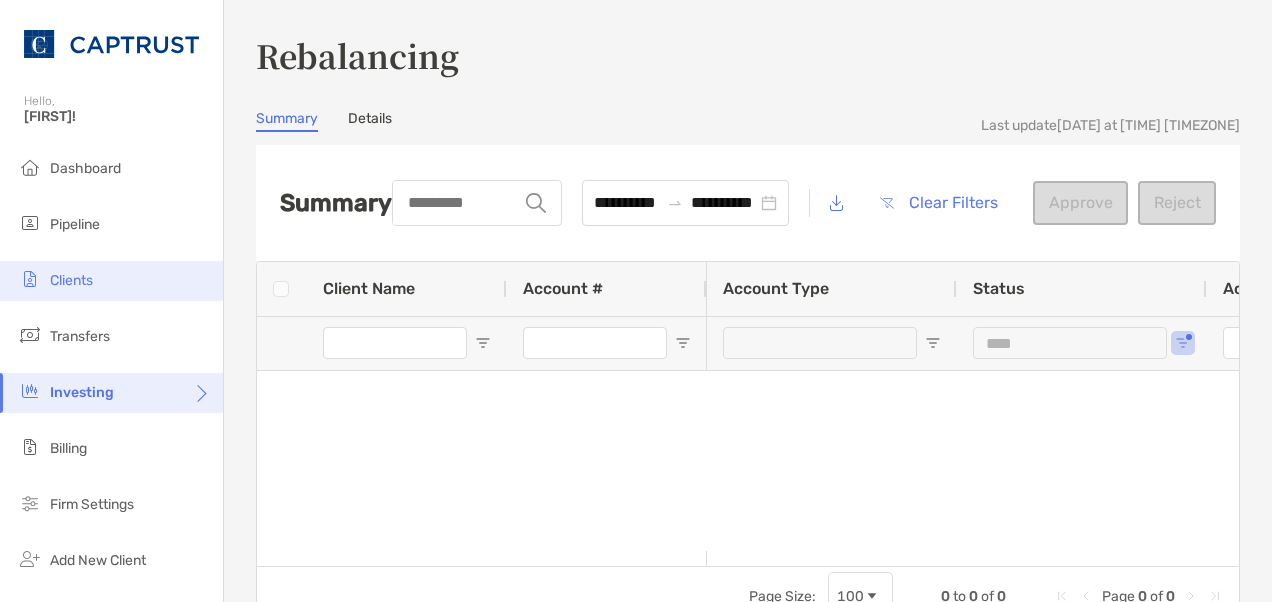 drag, startPoint x: 83, startPoint y: 218, endPoint x: 77, endPoint y: 281, distance: 63.28507 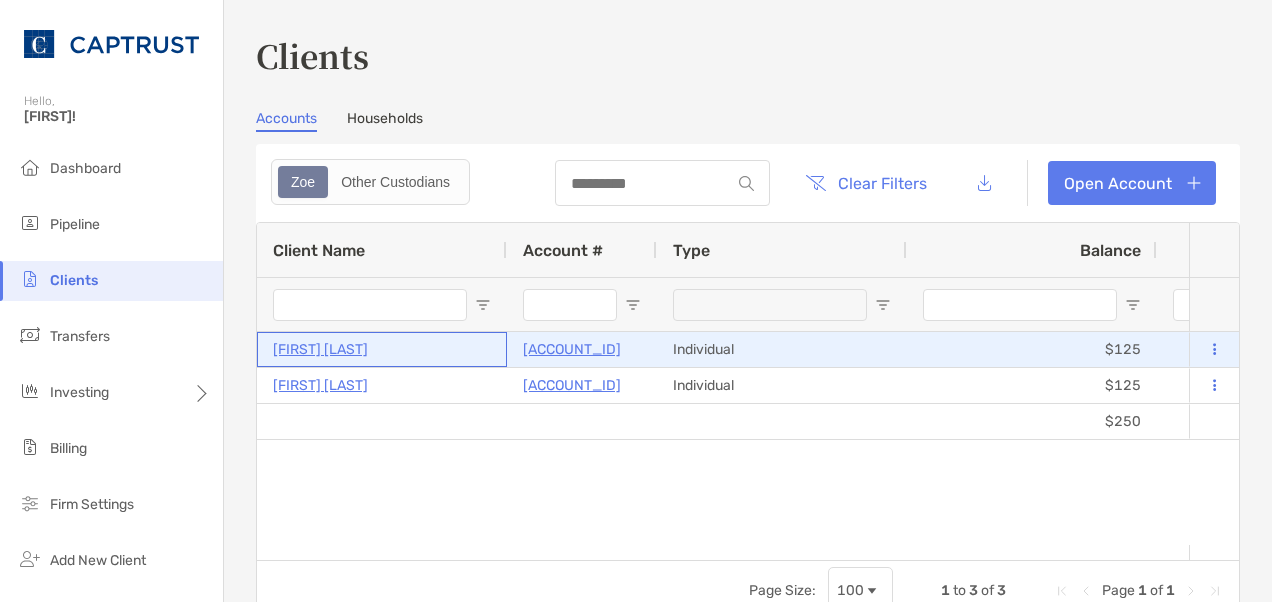 click on "[FIRST] [LAST]" at bounding box center [320, 349] 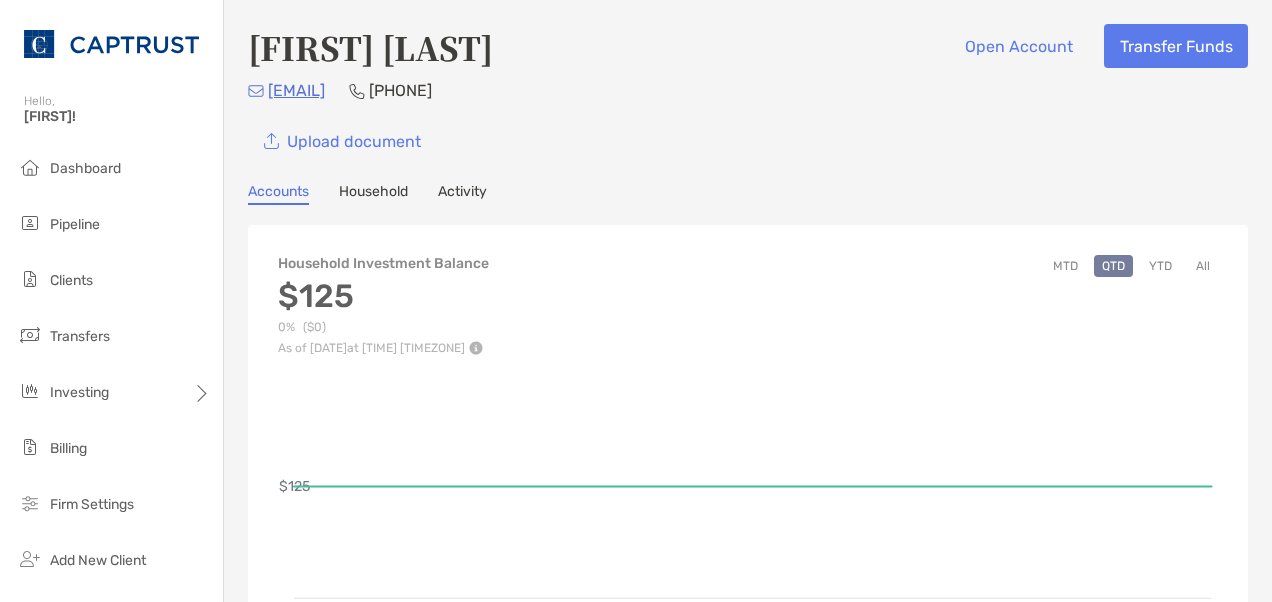 click on "Household" at bounding box center (373, 194) 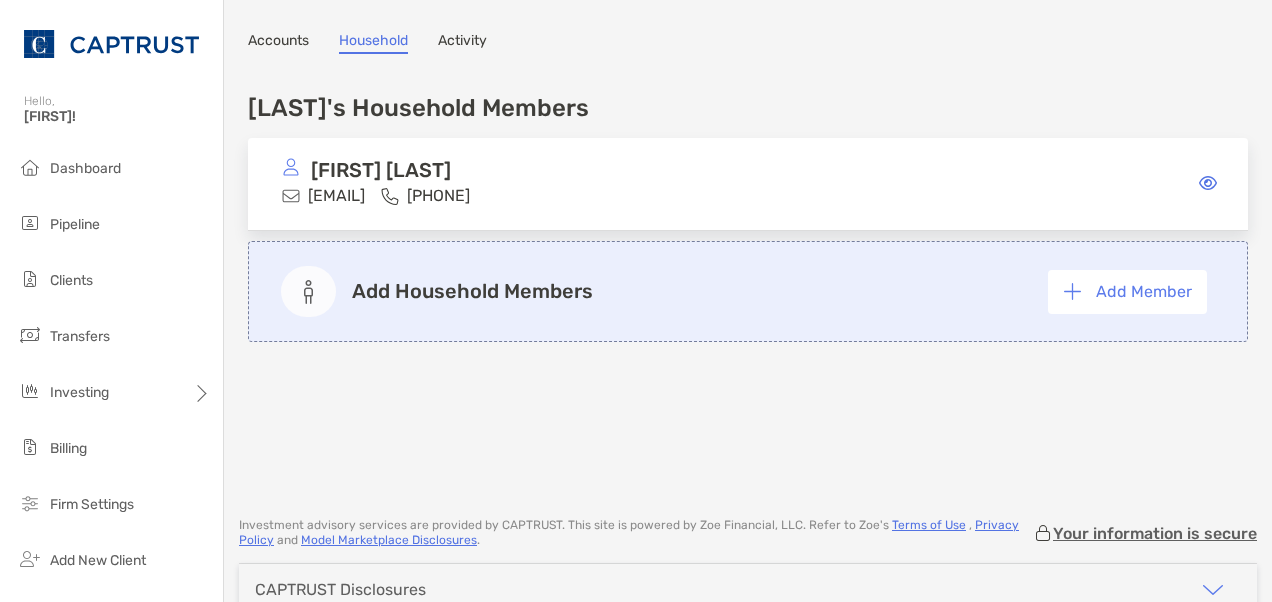 scroll, scrollTop: 152, scrollLeft: 0, axis: vertical 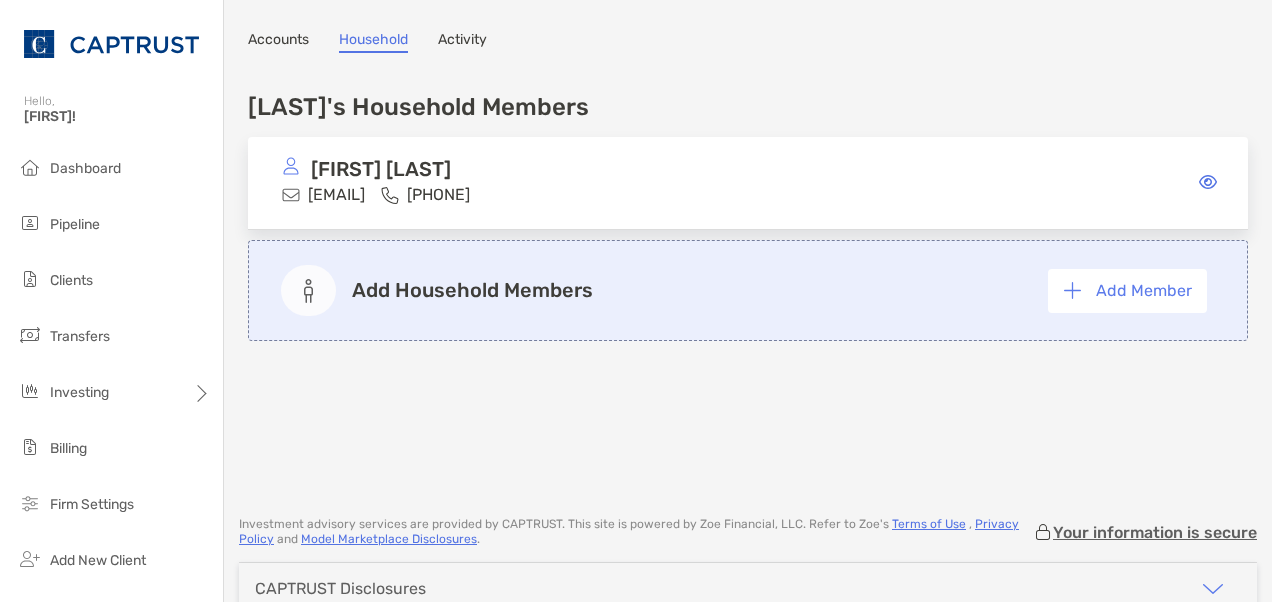 click on "Activity" at bounding box center (462, 42) 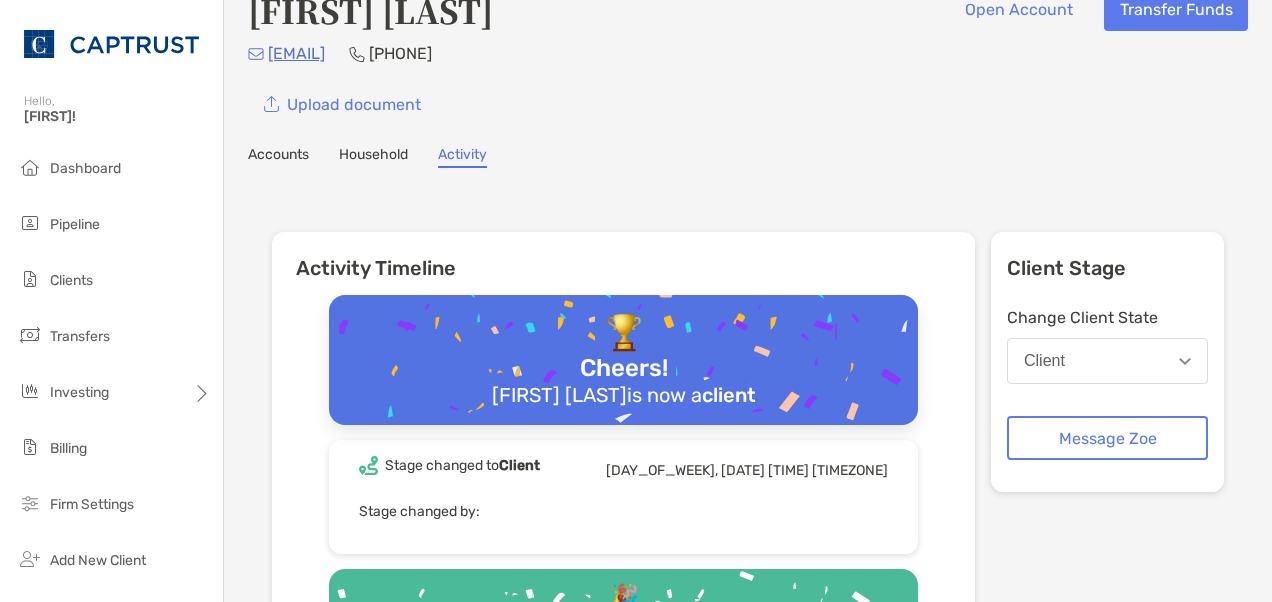 scroll, scrollTop: 0, scrollLeft: 0, axis: both 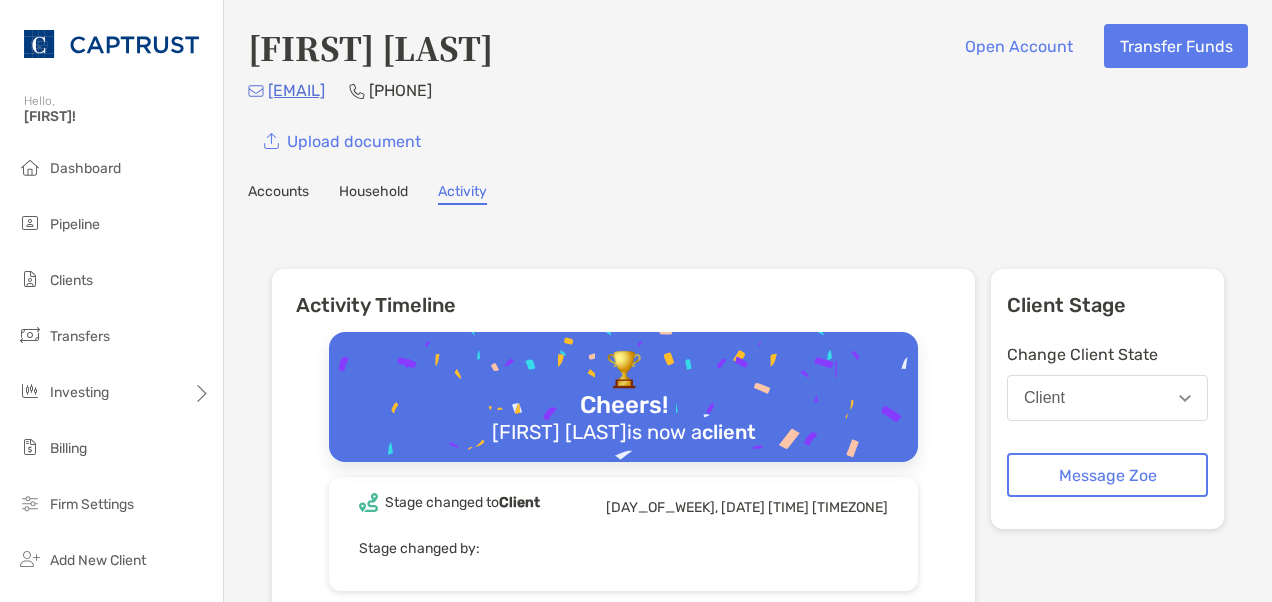 click on "Accounts" at bounding box center [278, 194] 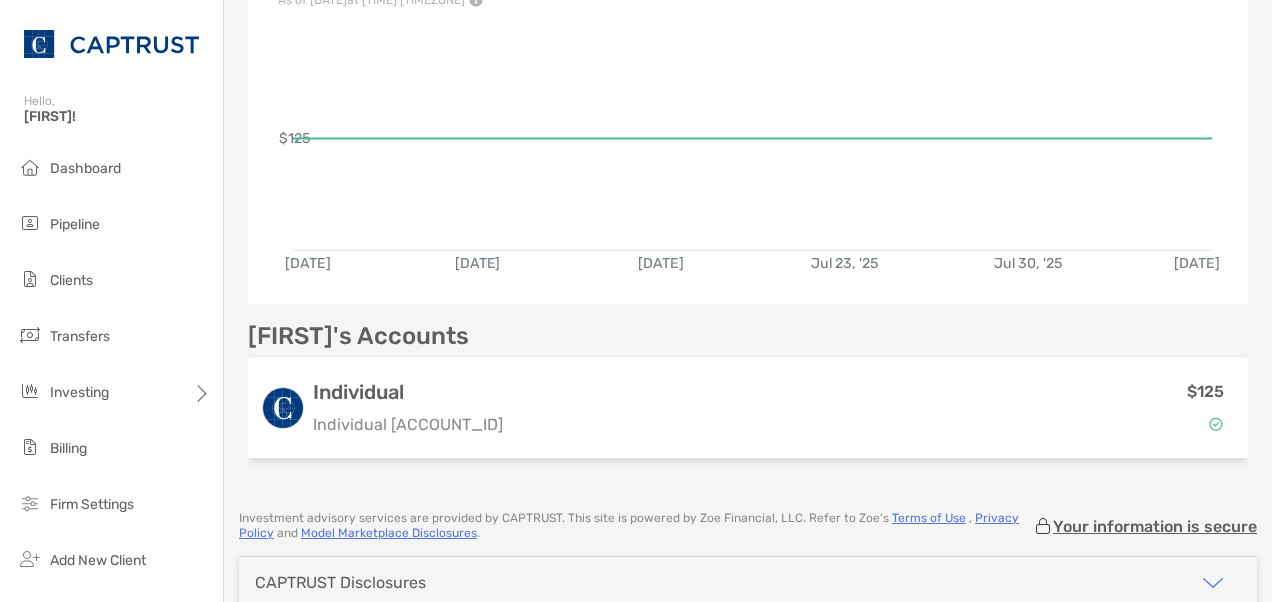 scroll, scrollTop: 373, scrollLeft: 0, axis: vertical 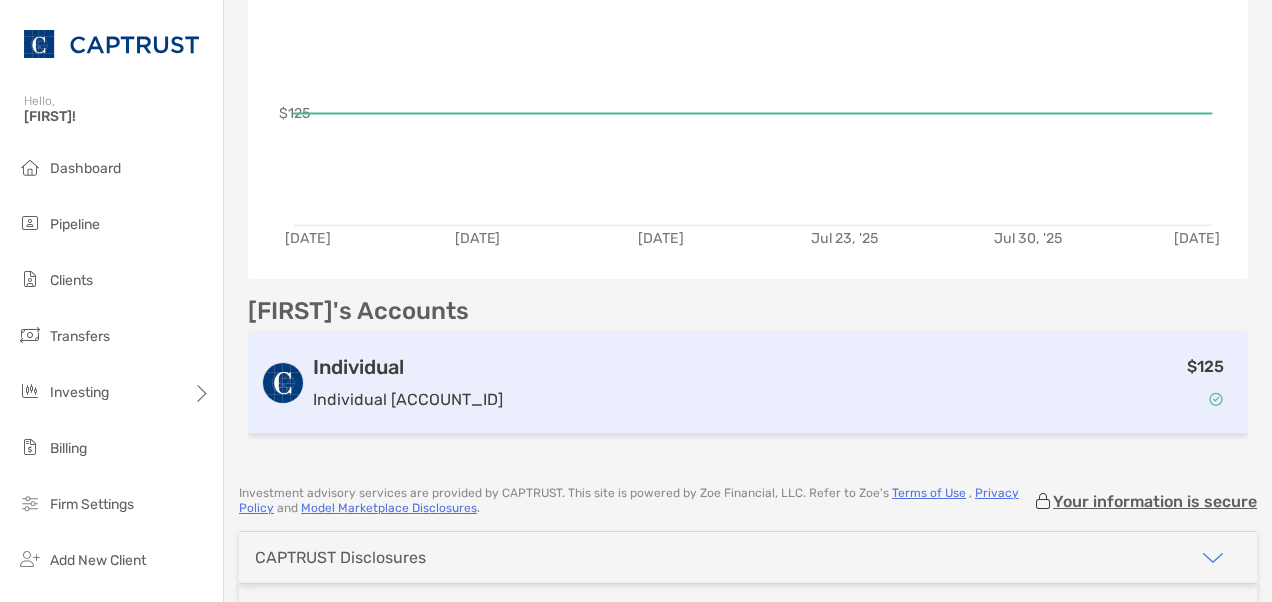 click on "Individual" at bounding box center (408, 367) 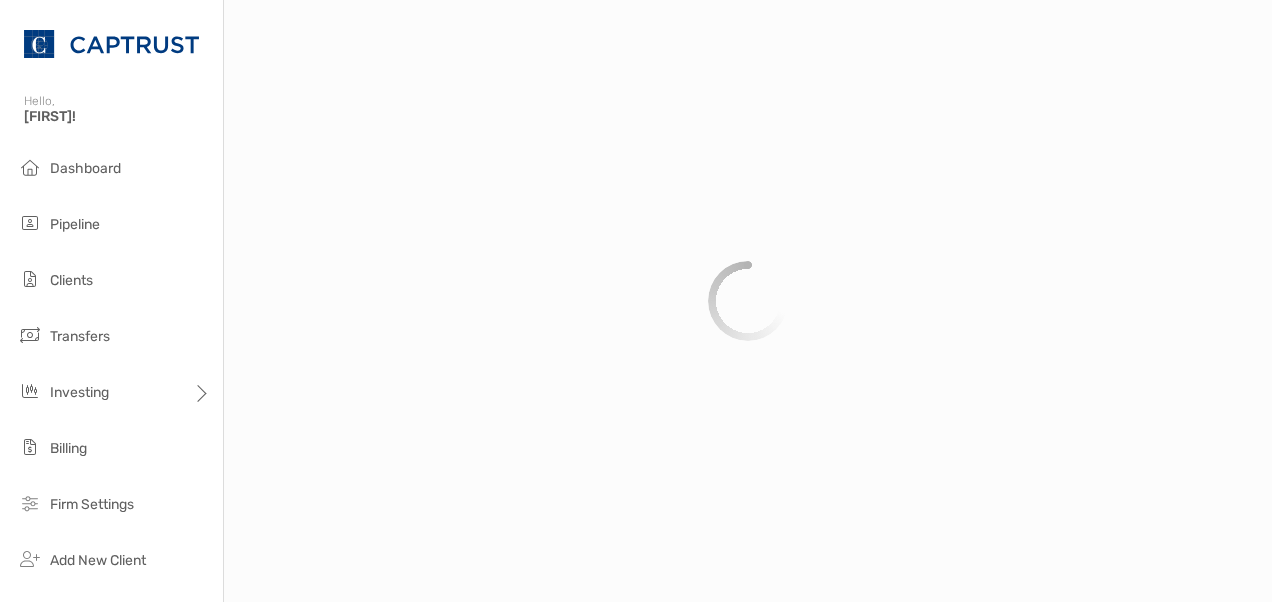 scroll, scrollTop: 0, scrollLeft: 0, axis: both 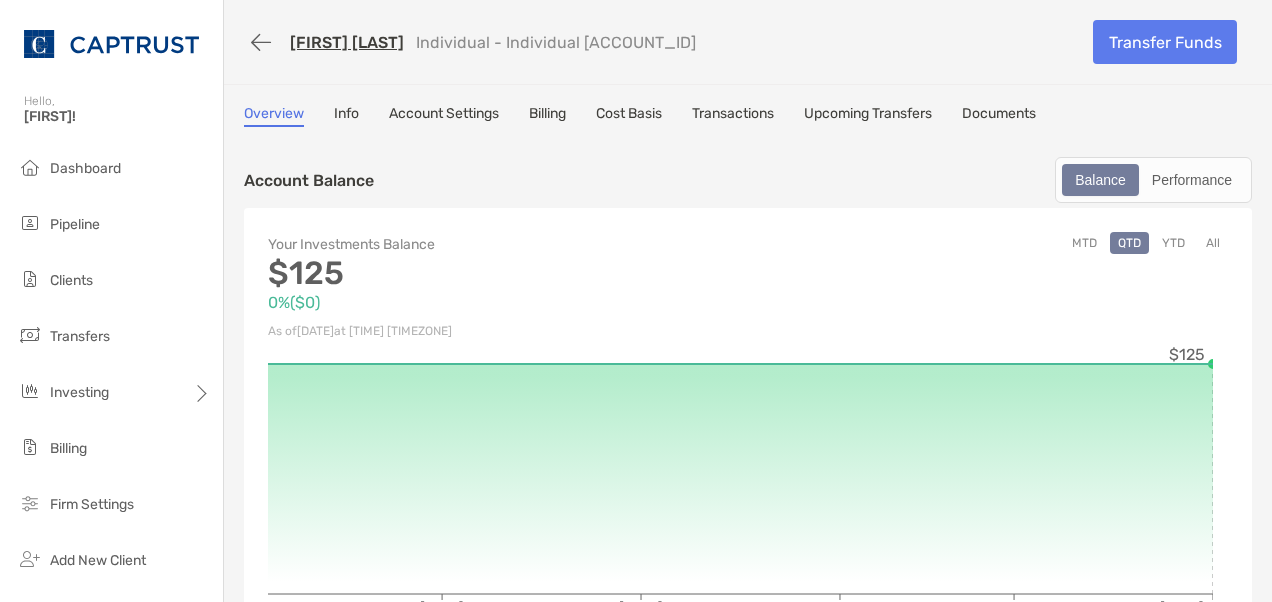 click on "Info" at bounding box center (346, 116) 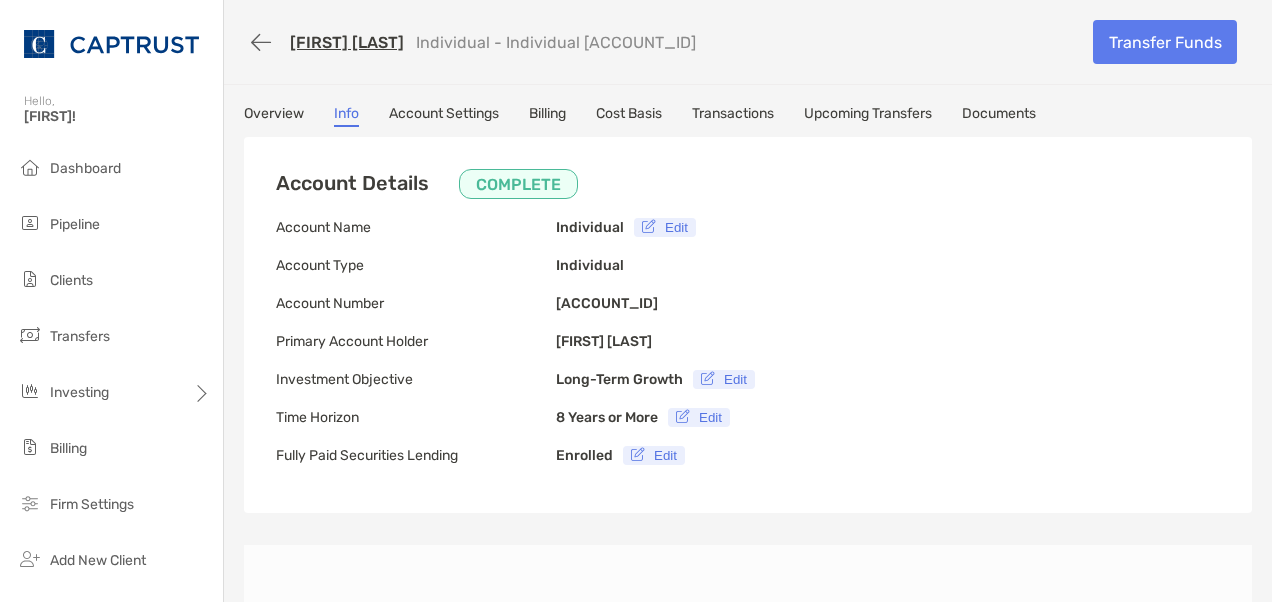 type on "**********" 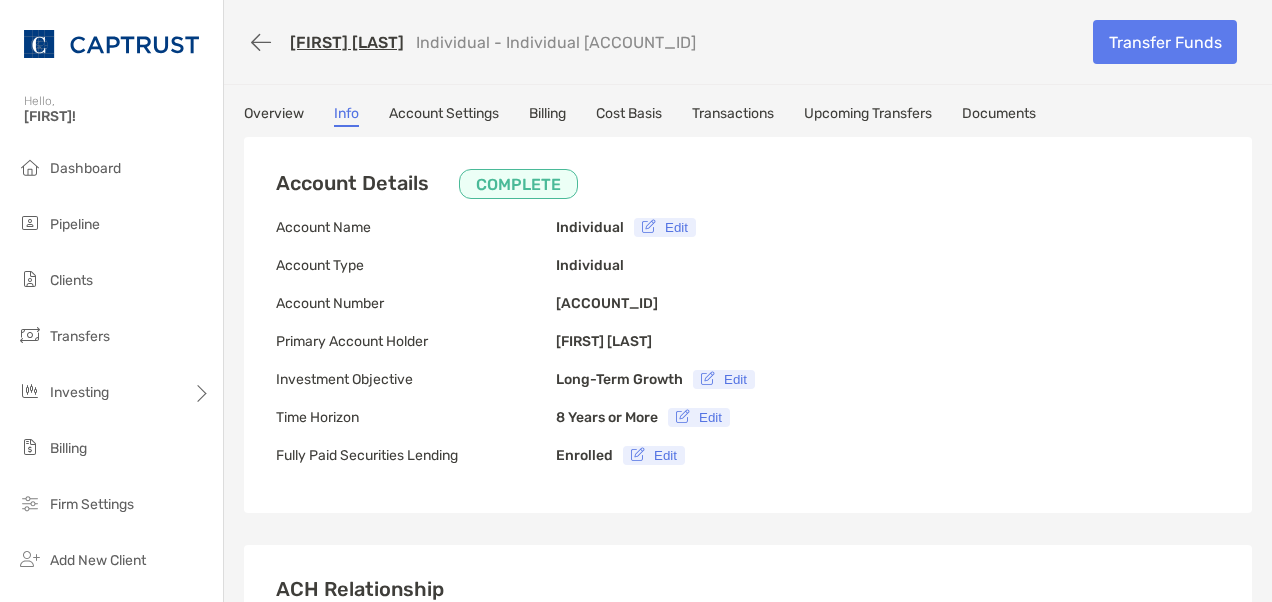 click at bounding box center [707, 379] 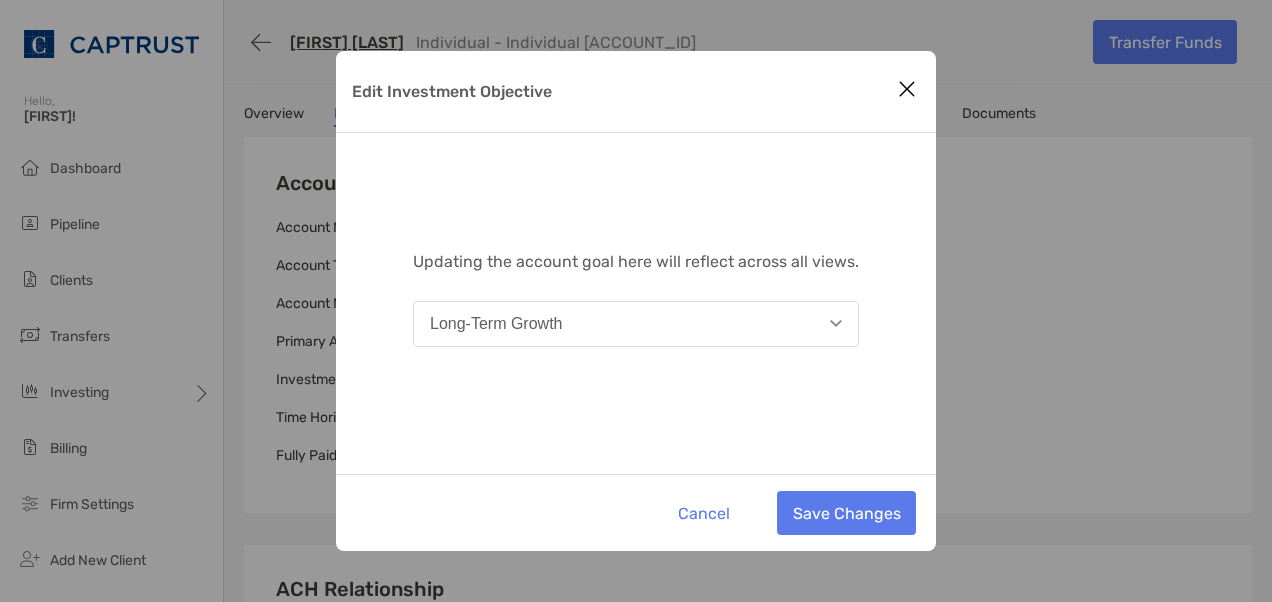 click on "Long-Term Growth" at bounding box center [636, 324] 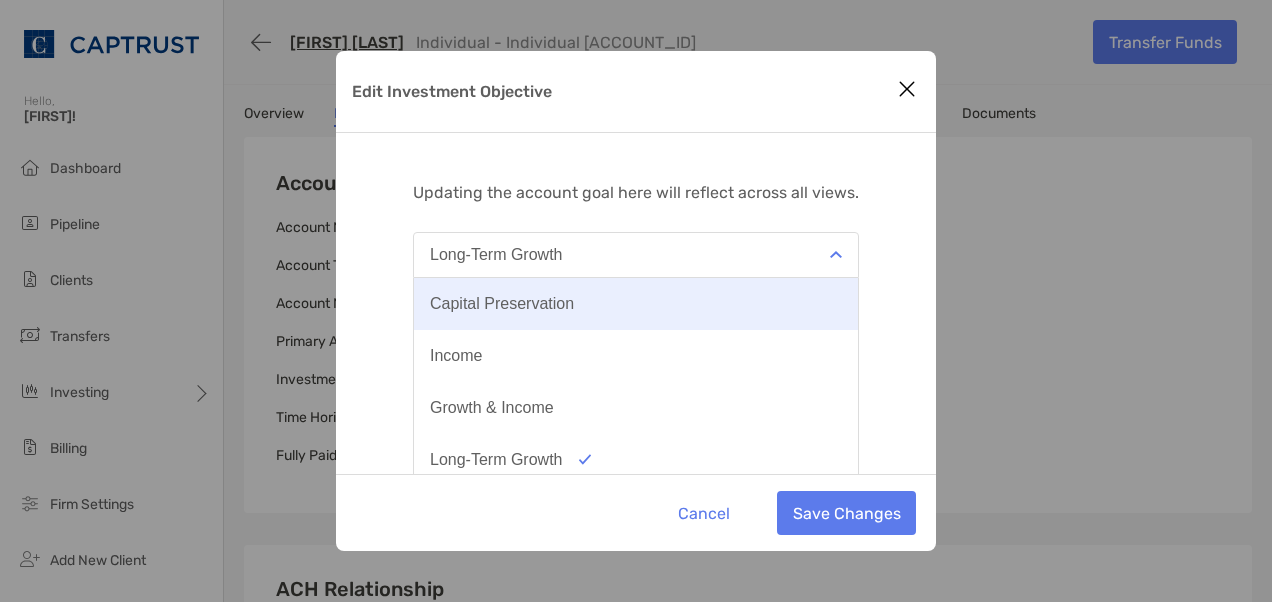 scroll, scrollTop: 80, scrollLeft: 0, axis: vertical 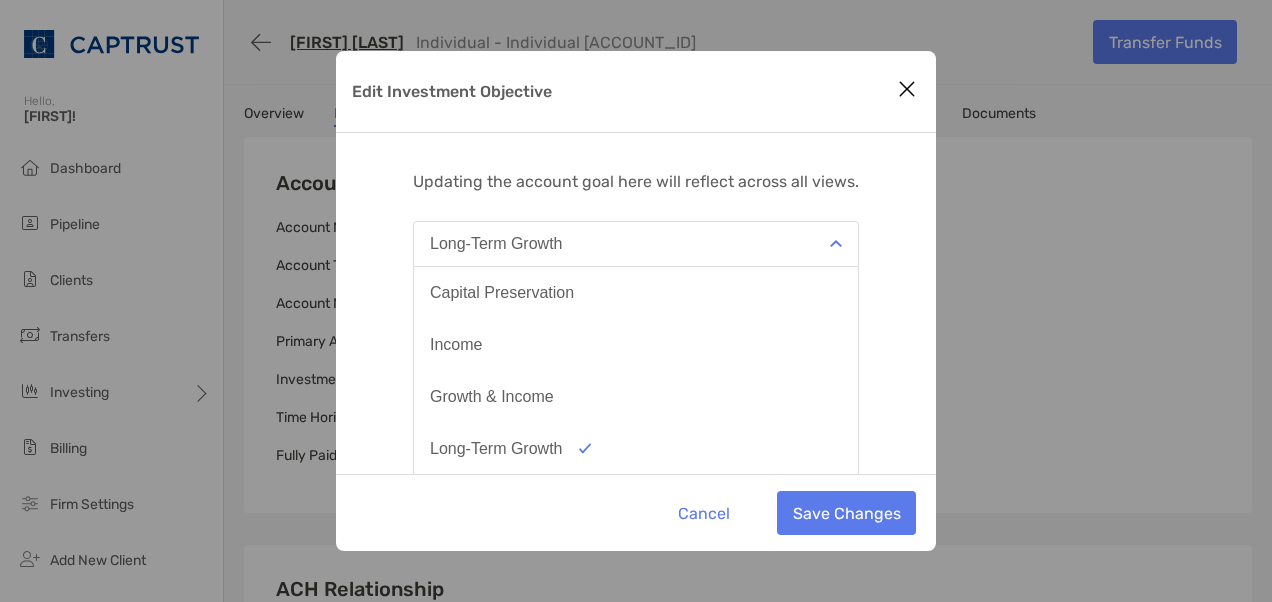 click on "Updating the account goal here will reflect across all views. Long-Term Growth Capital Preservation   Income   Growth & Income   Long-Term Growth" at bounding box center [636, 303] 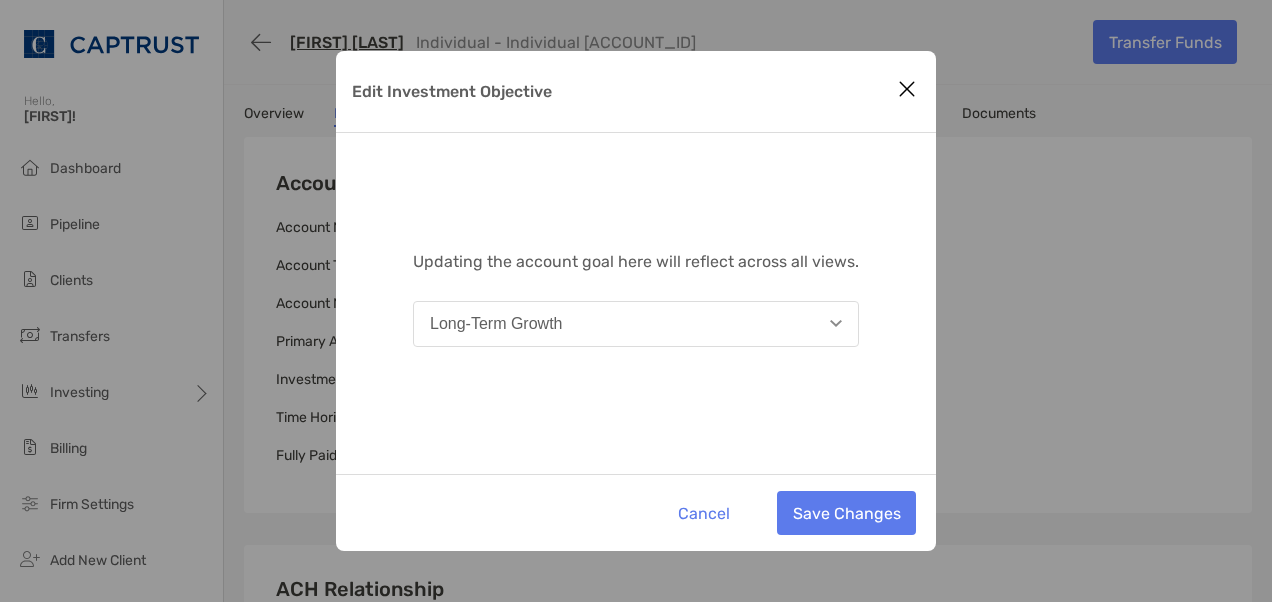 click at bounding box center [907, 89] 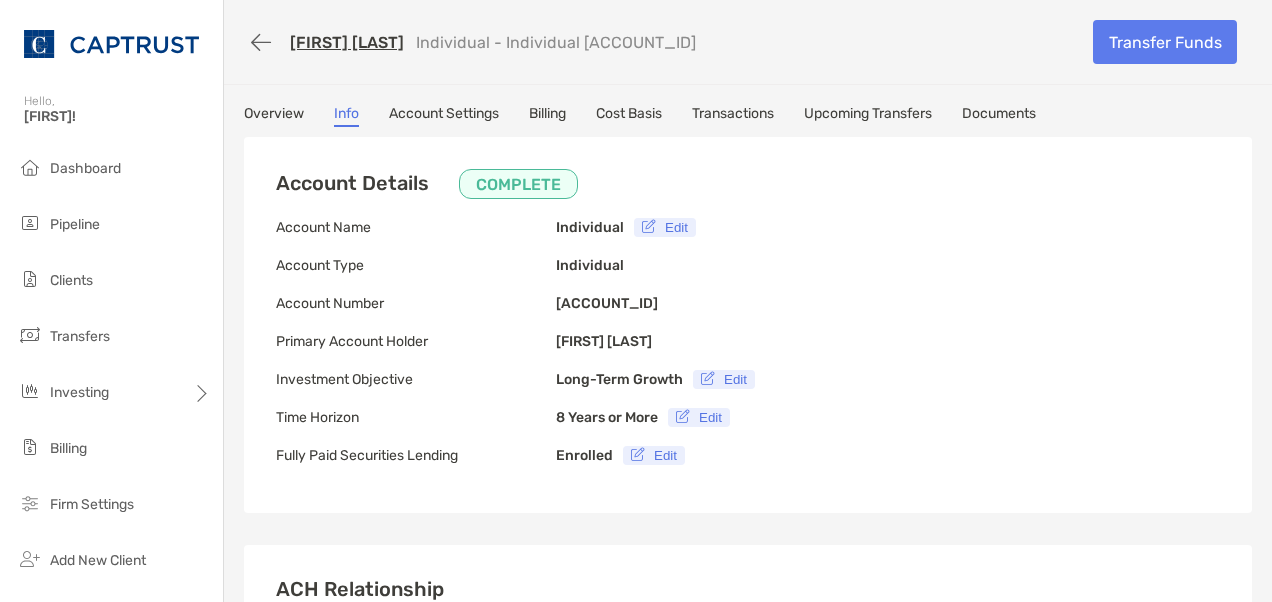 click on "Edit" at bounding box center (699, 417) 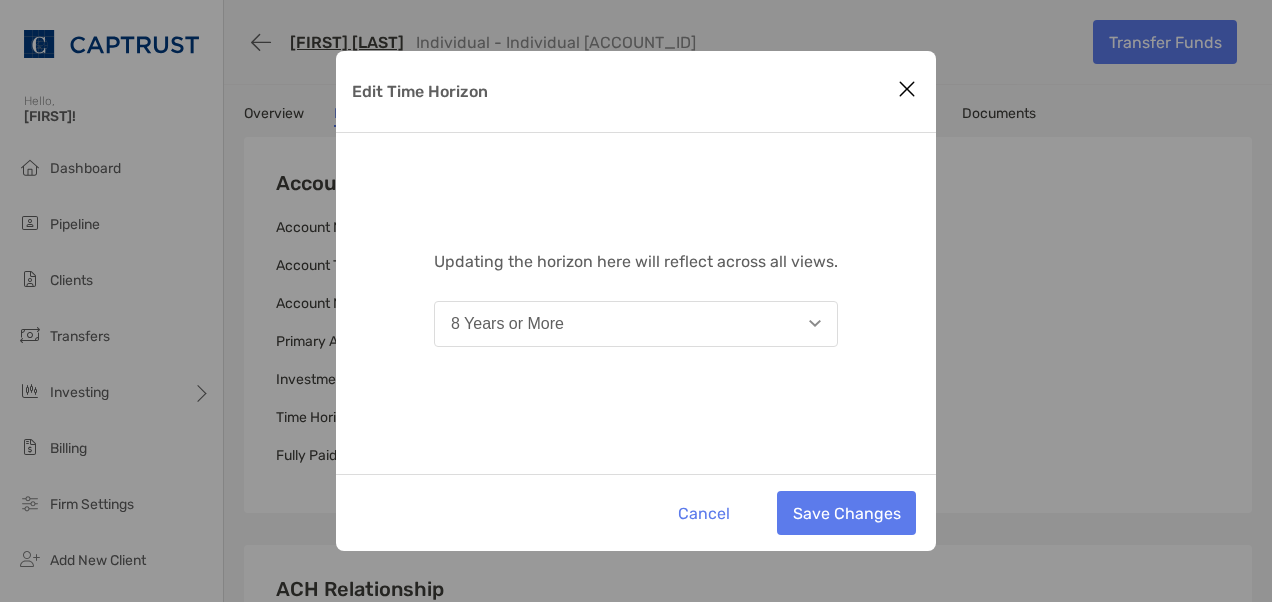 click on "8 Years or More" at bounding box center [636, 324] 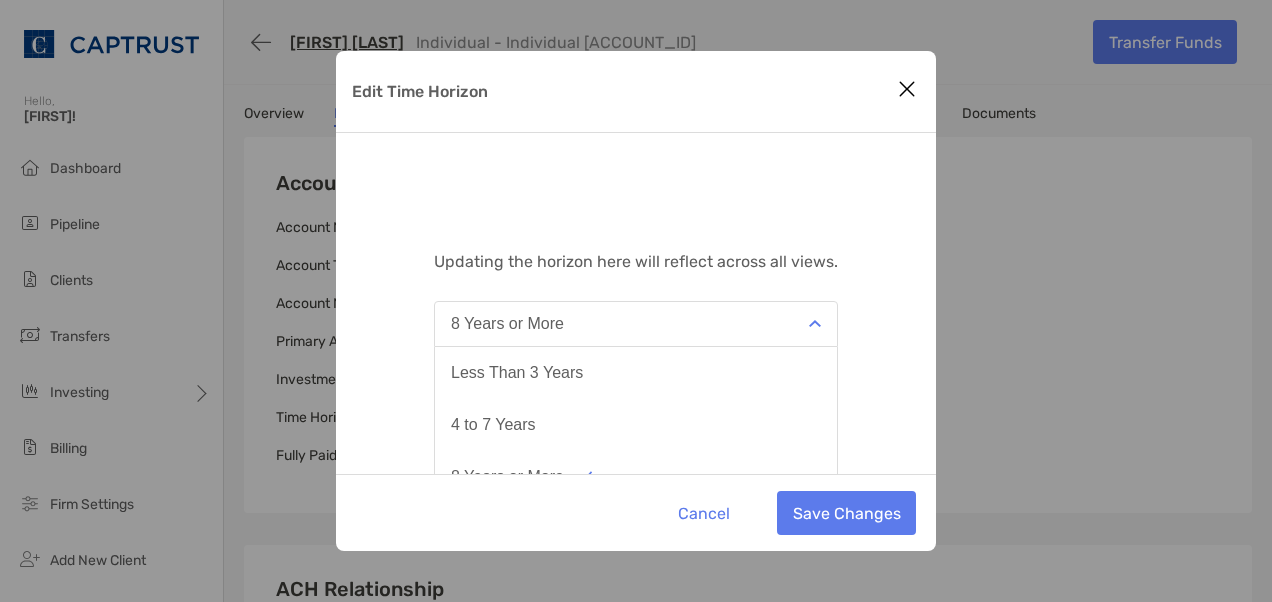 click at bounding box center (907, 89) 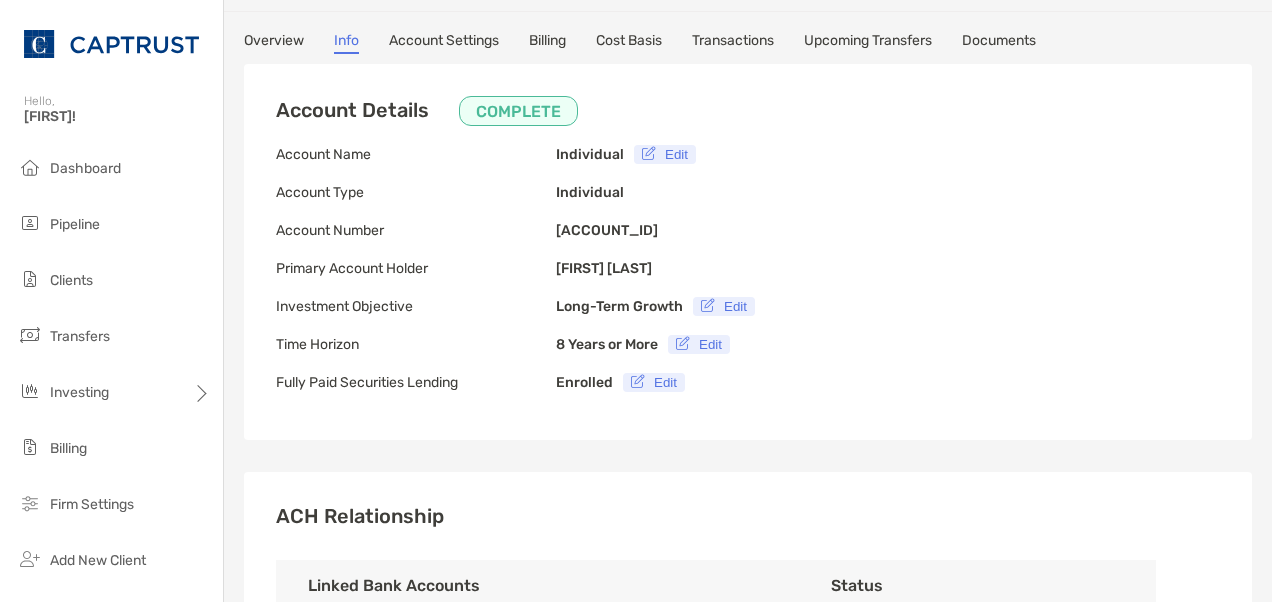 scroll, scrollTop: 0, scrollLeft: 0, axis: both 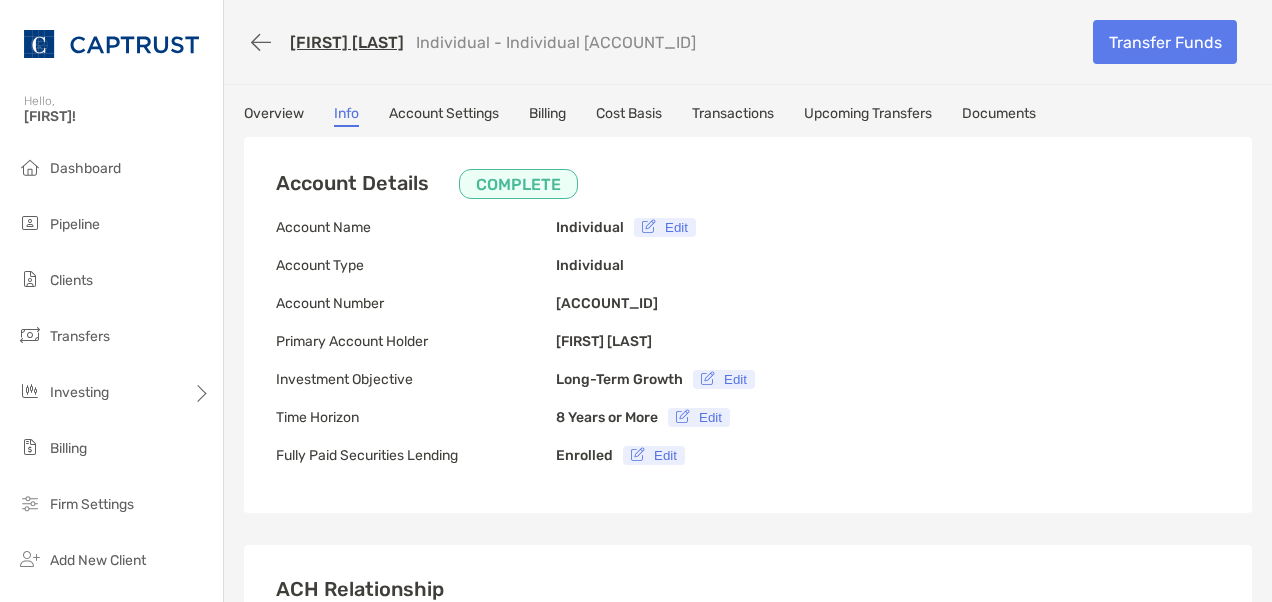 click on "Account Settings" at bounding box center (444, 116) 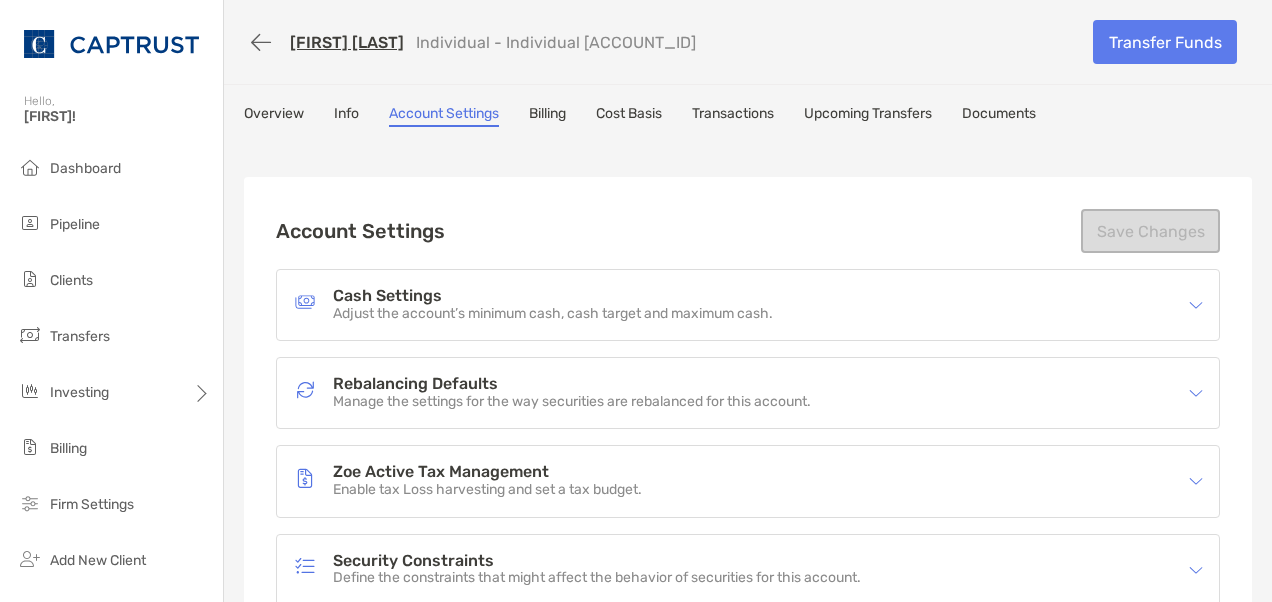click on "Adjust the account’s minimum cash, cash target and maximum cash." at bounding box center (553, 314) 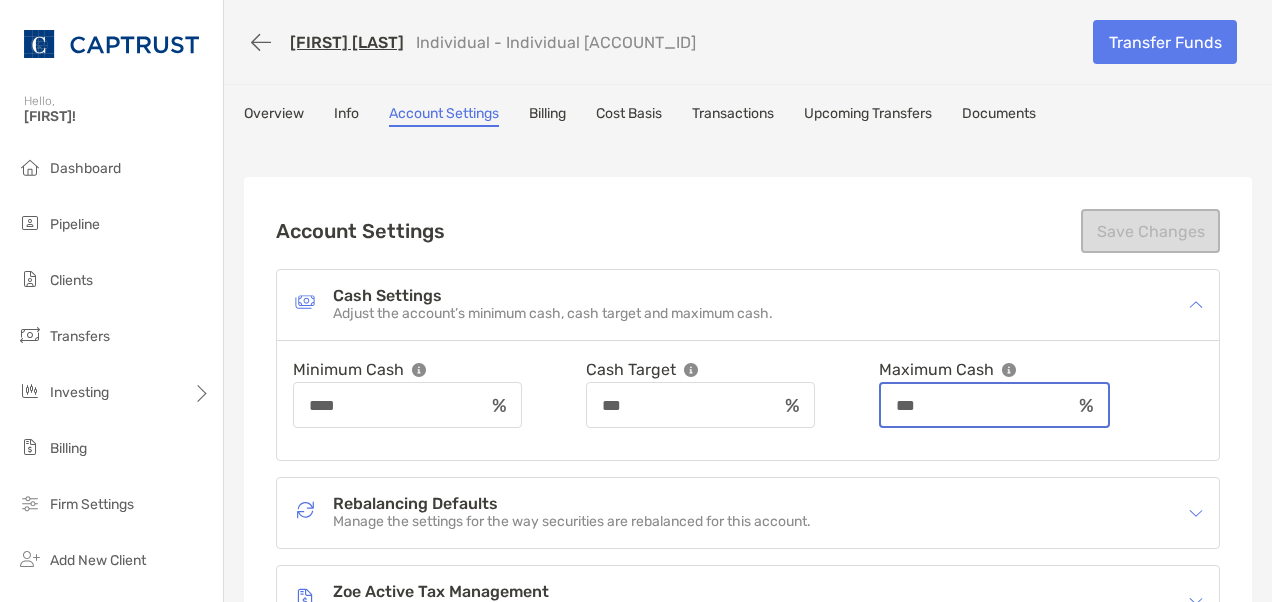 click on "***" at bounding box center (976, 405) 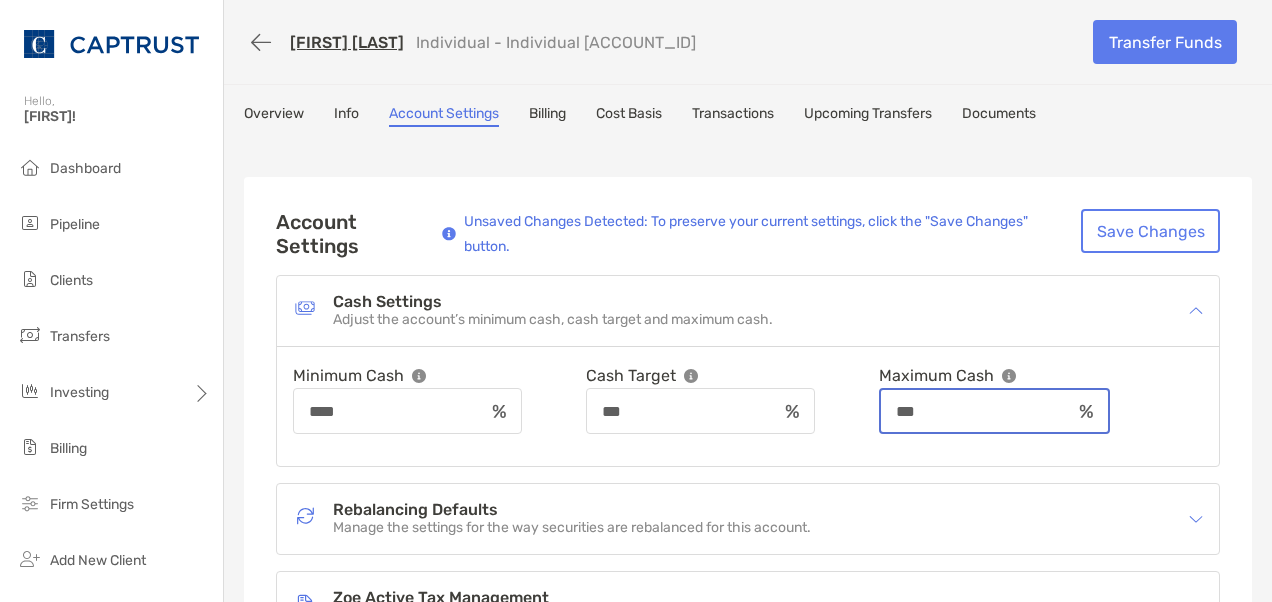 type on "***" 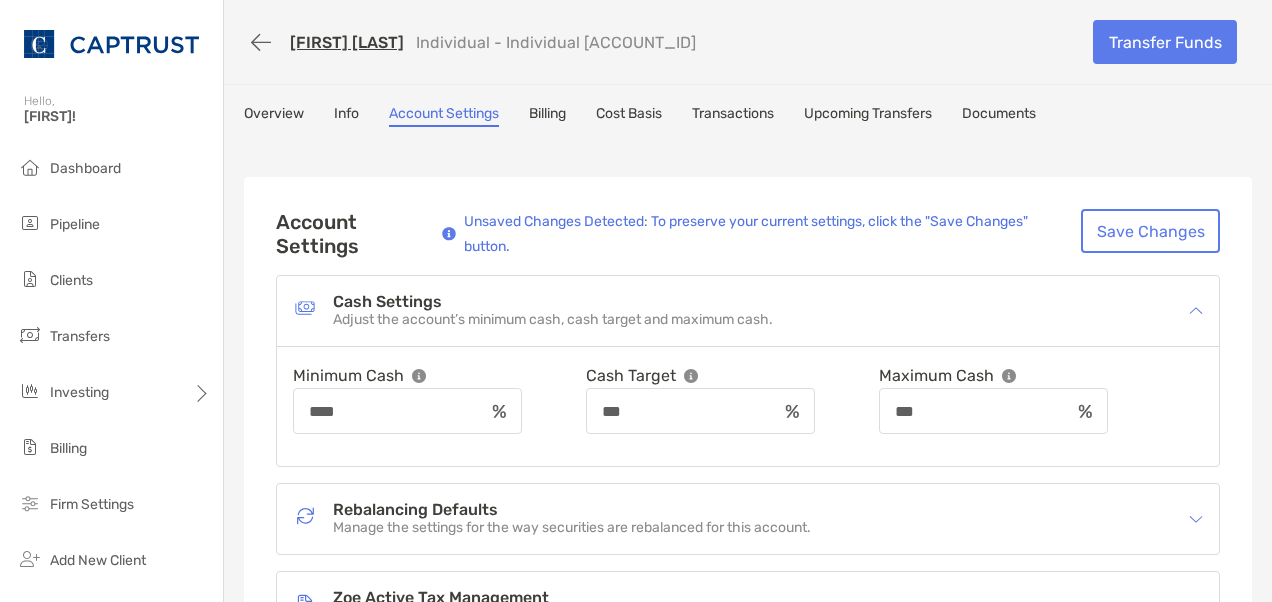 click on "Cash Settings Adjust the account’s minimum cash, cash target and maximum cash." at bounding box center [735, 311] 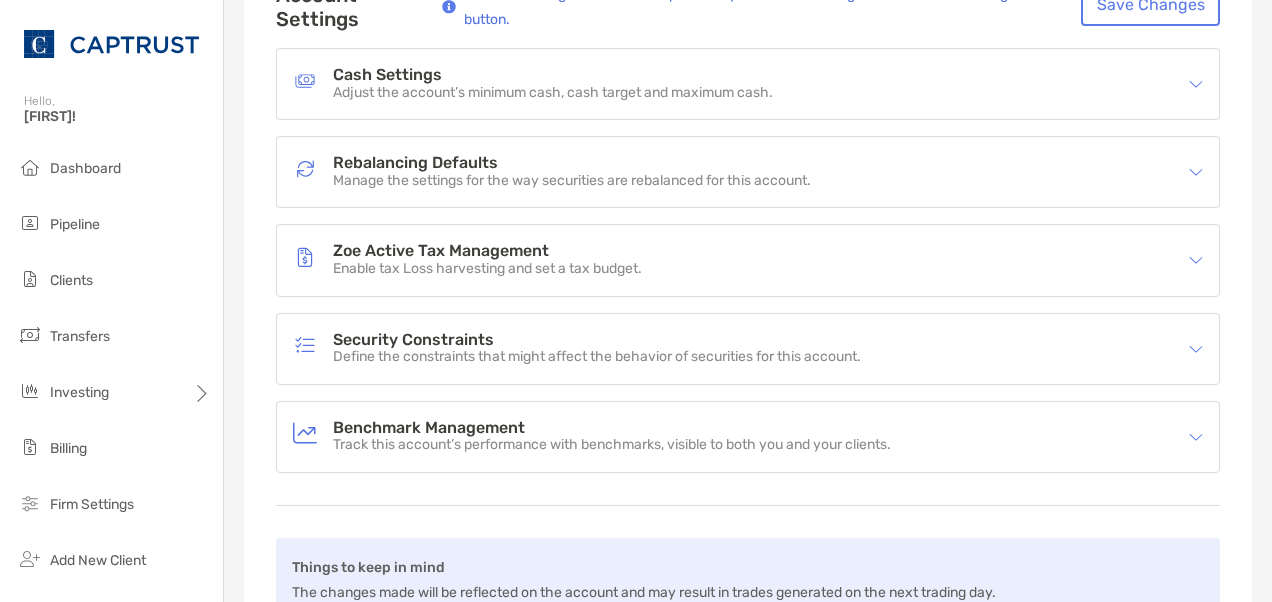 scroll, scrollTop: 0, scrollLeft: 0, axis: both 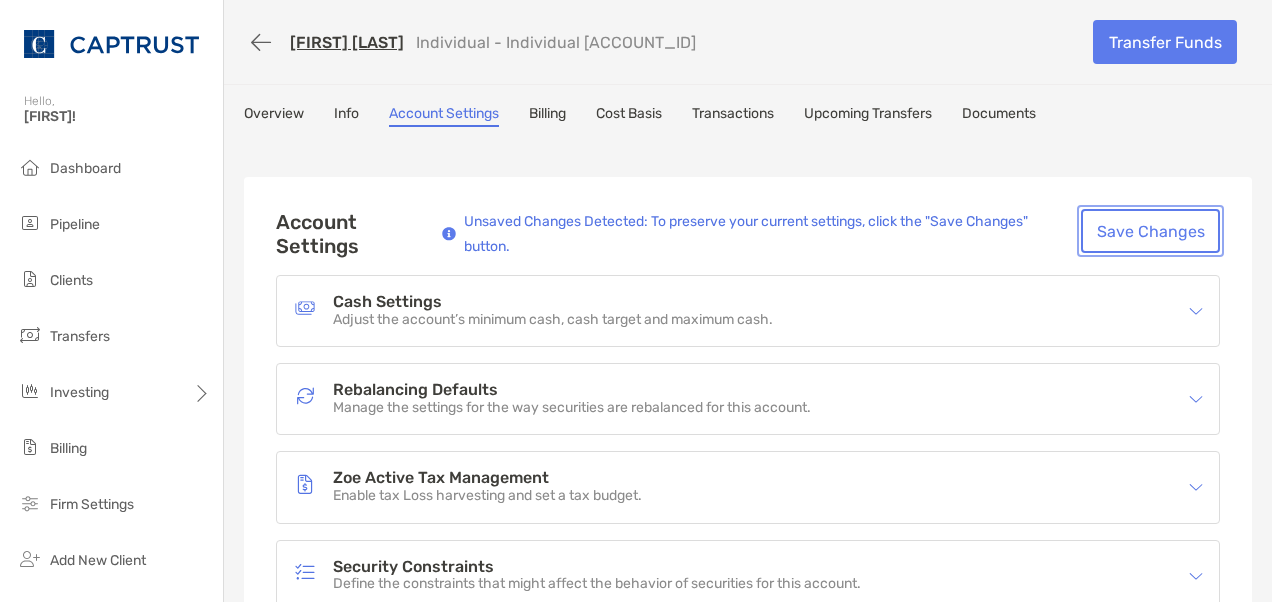 click on "Save Changes" at bounding box center [1150, 231] 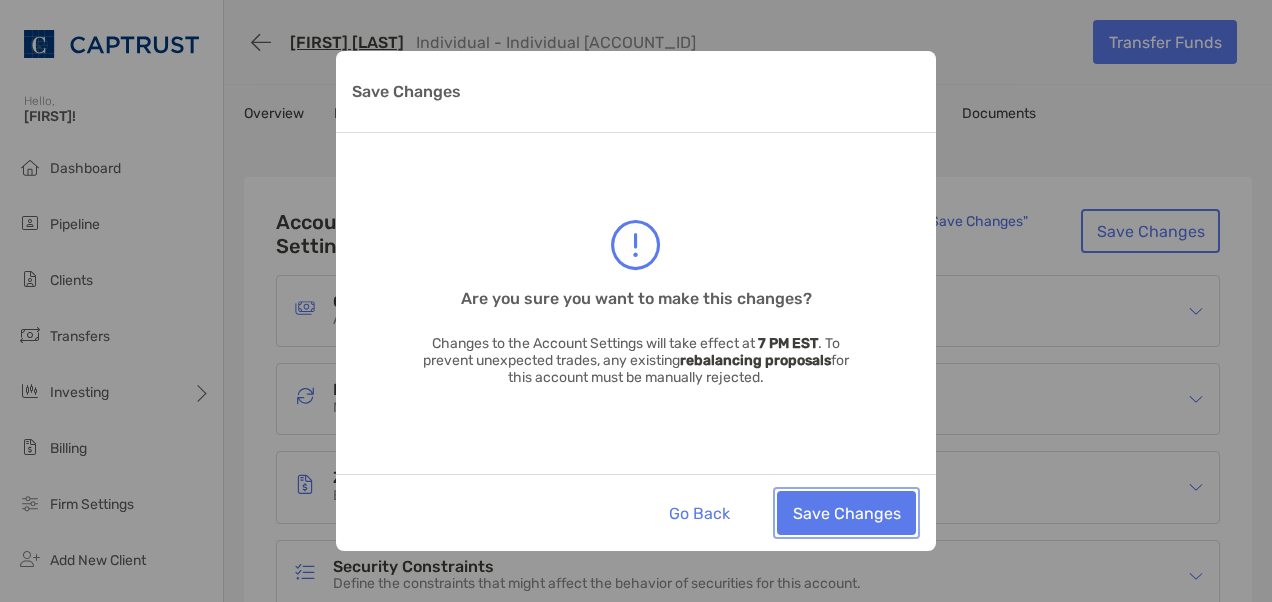 click on "Save Changes" at bounding box center (846, 513) 